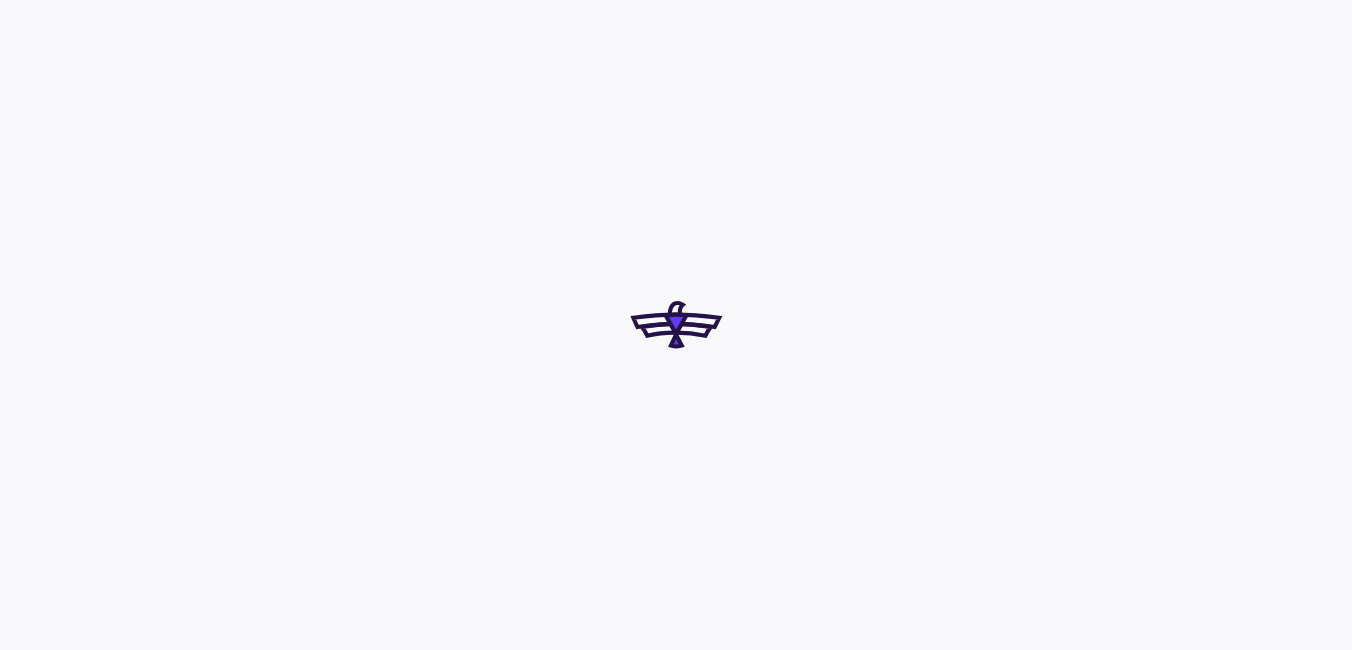 scroll, scrollTop: 0, scrollLeft: 0, axis: both 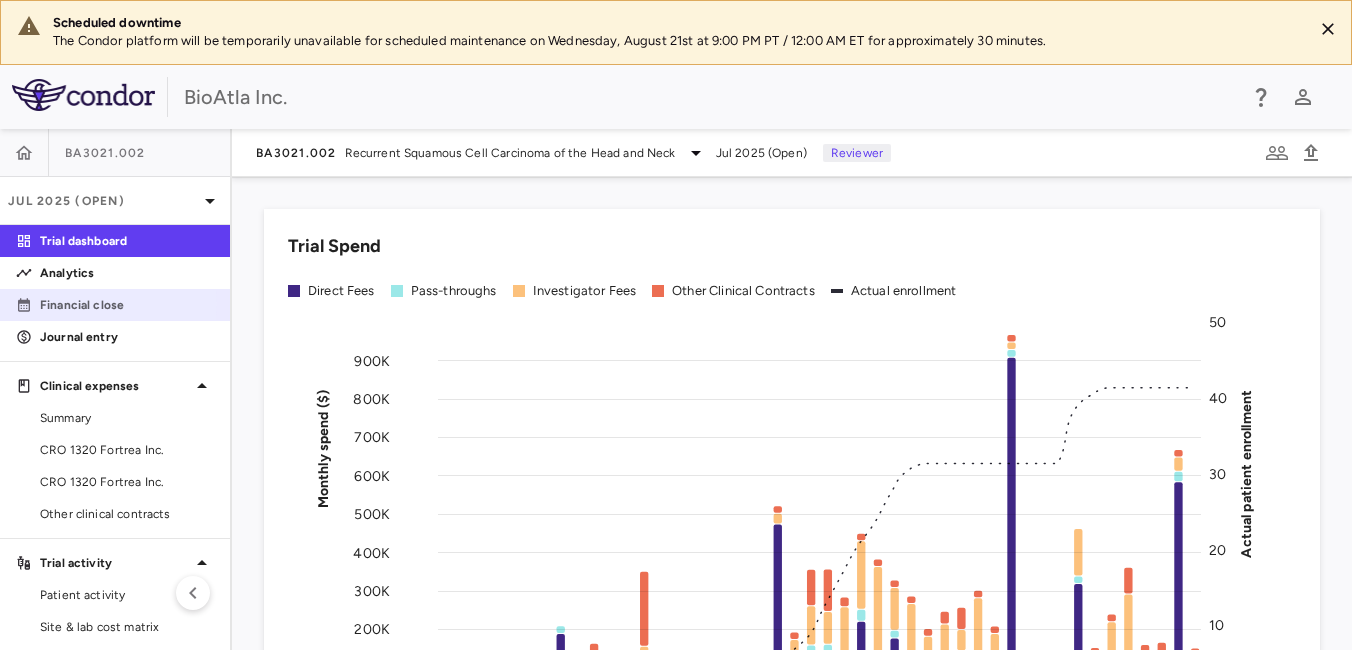 click on "Financial close" at bounding box center (127, 305) 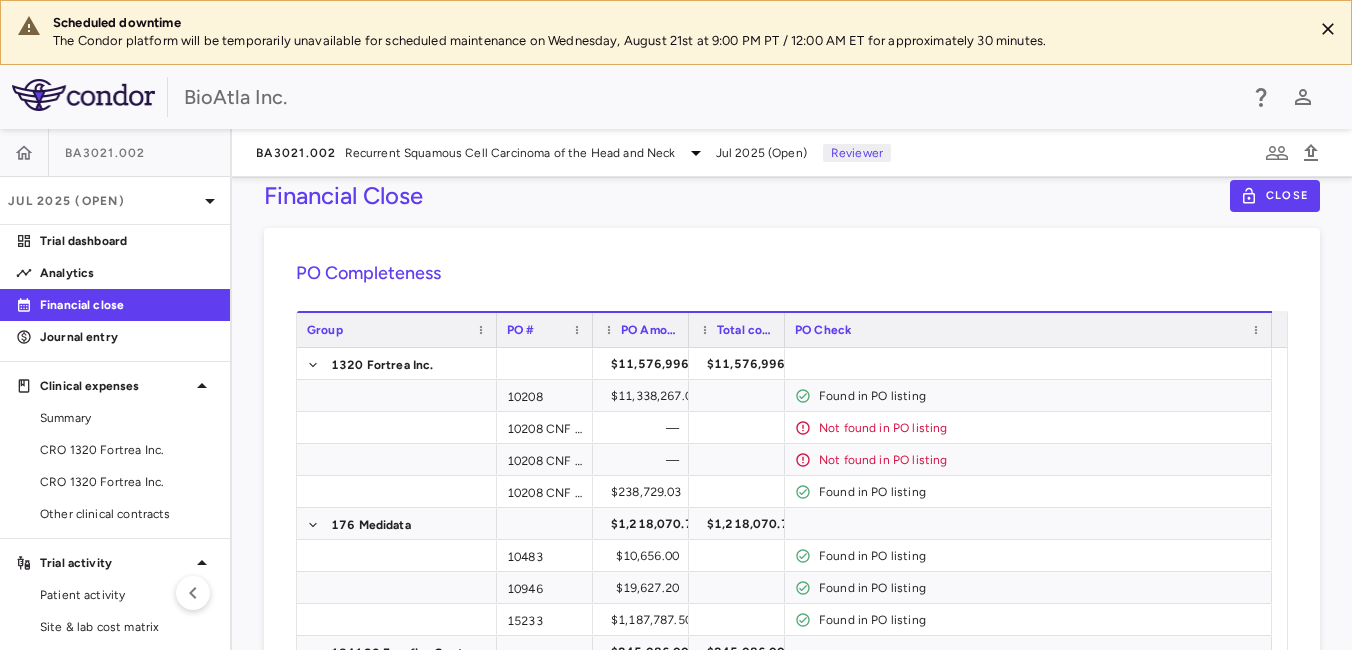 scroll, scrollTop: 0, scrollLeft: 0, axis: both 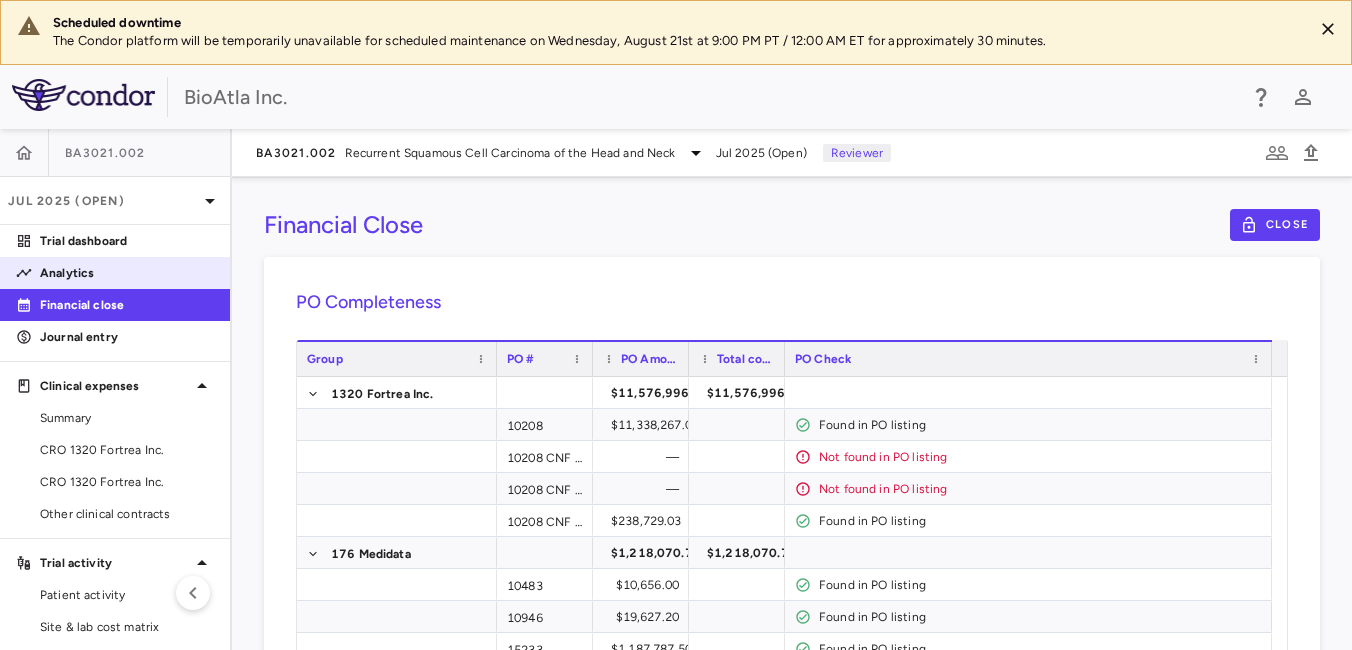 click on "Analytics" at bounding box center (127, 273) 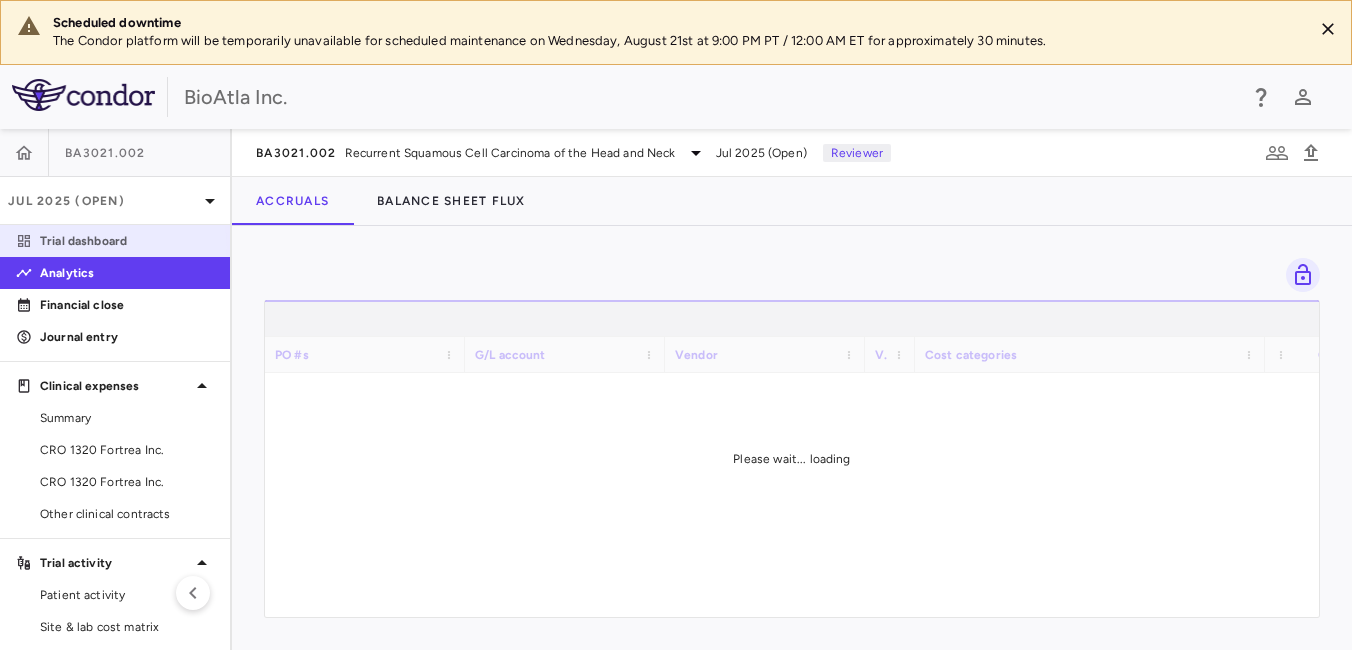 click on "Trial dashboard" at bounding box center [127, 241] 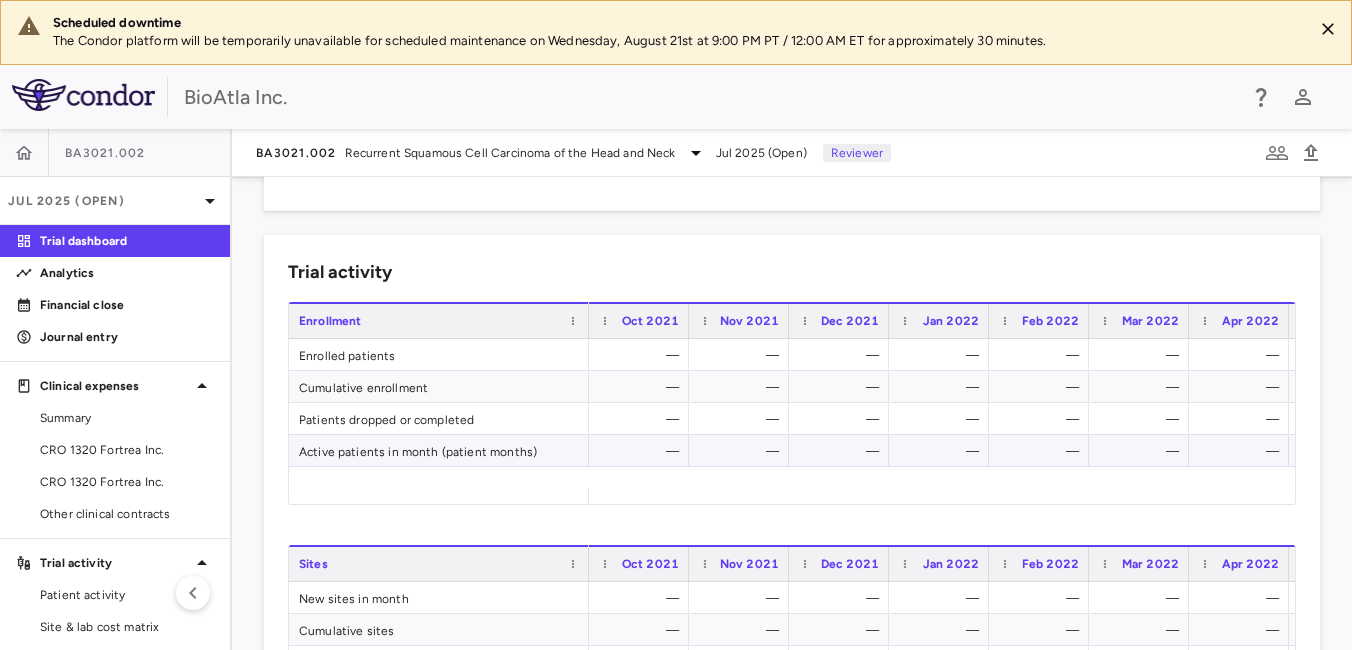 scroll, scrollTop: 700, scrollLeft: 0, axis: vertical 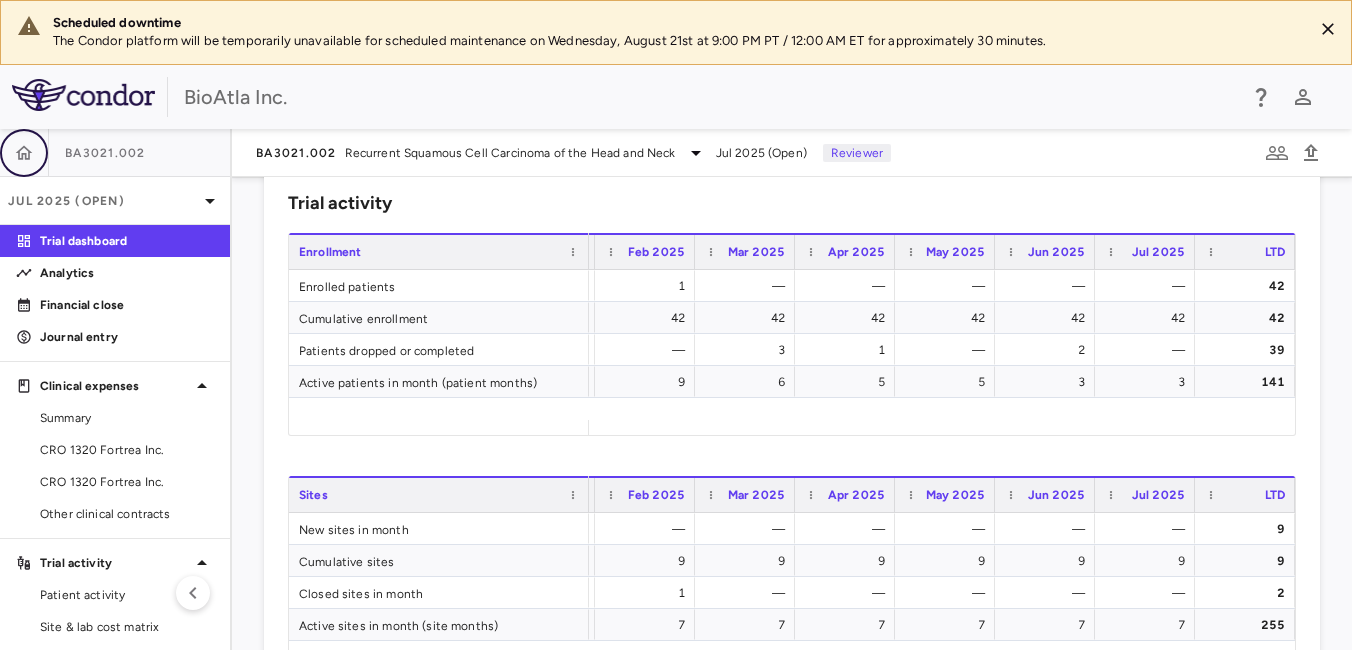 click 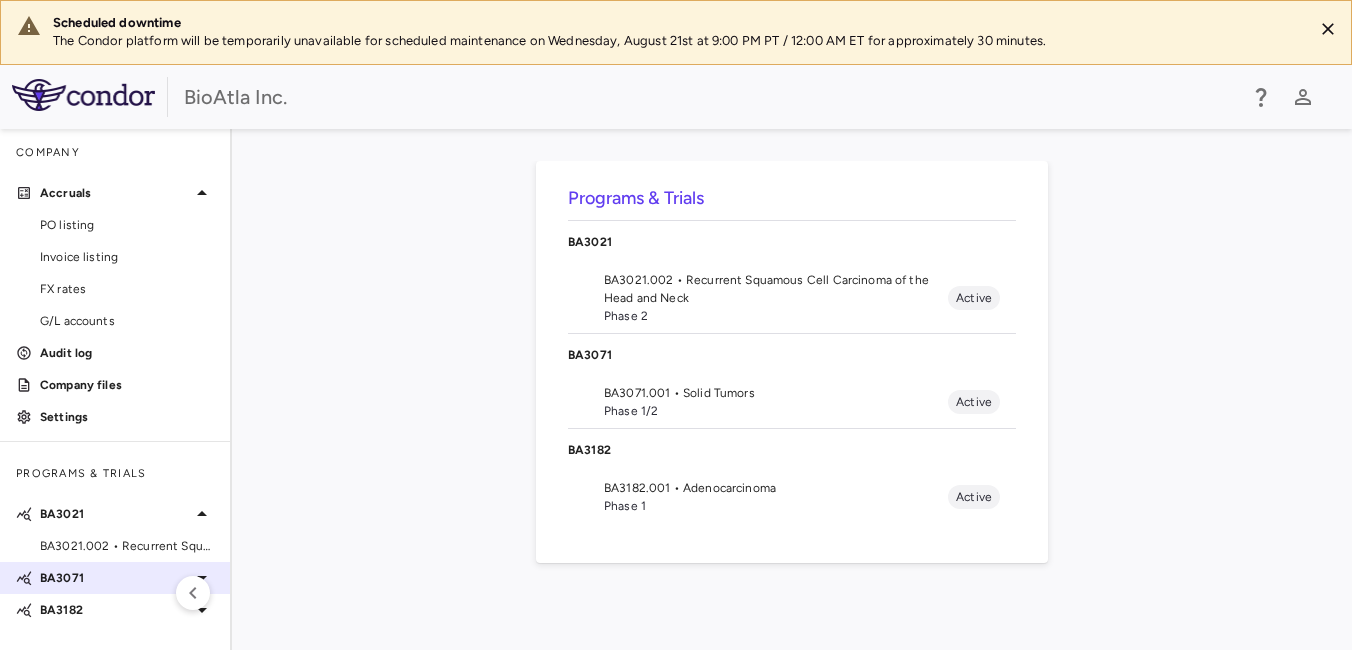 click on "BA3071" at bounding box center (115, 578) 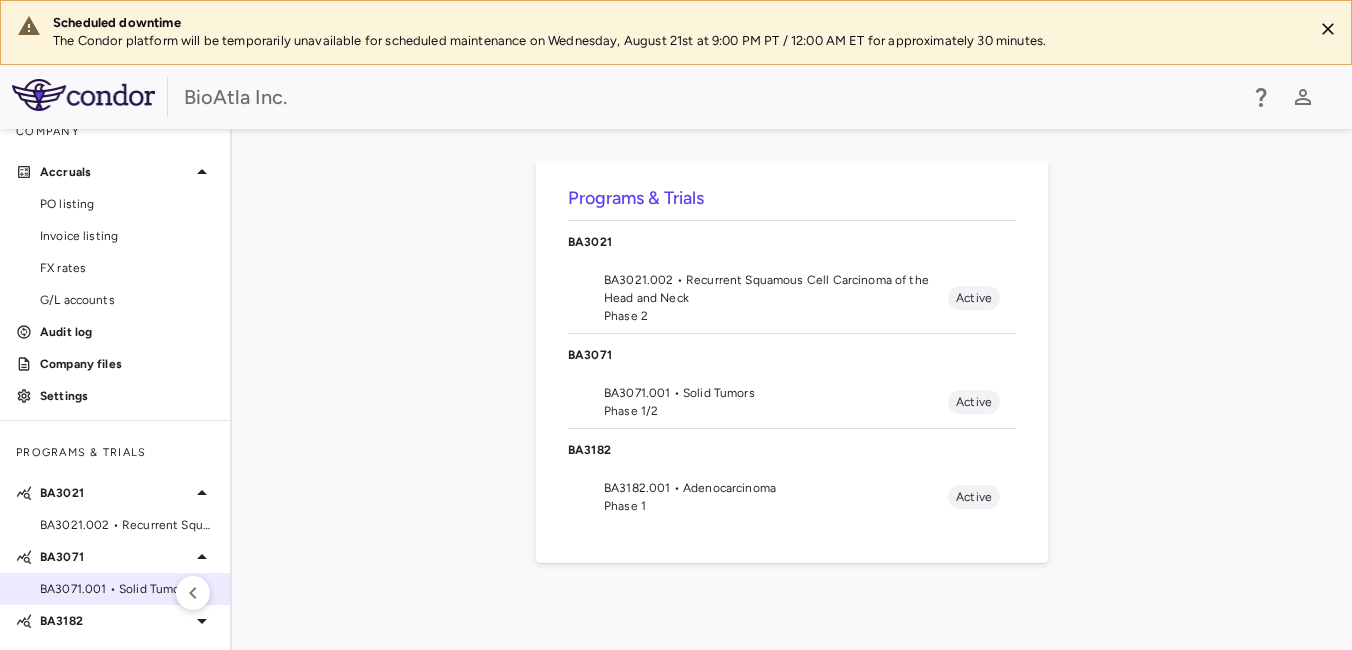 scroll, scrollTop: 24, scrollLeft: 0, axis: vertical 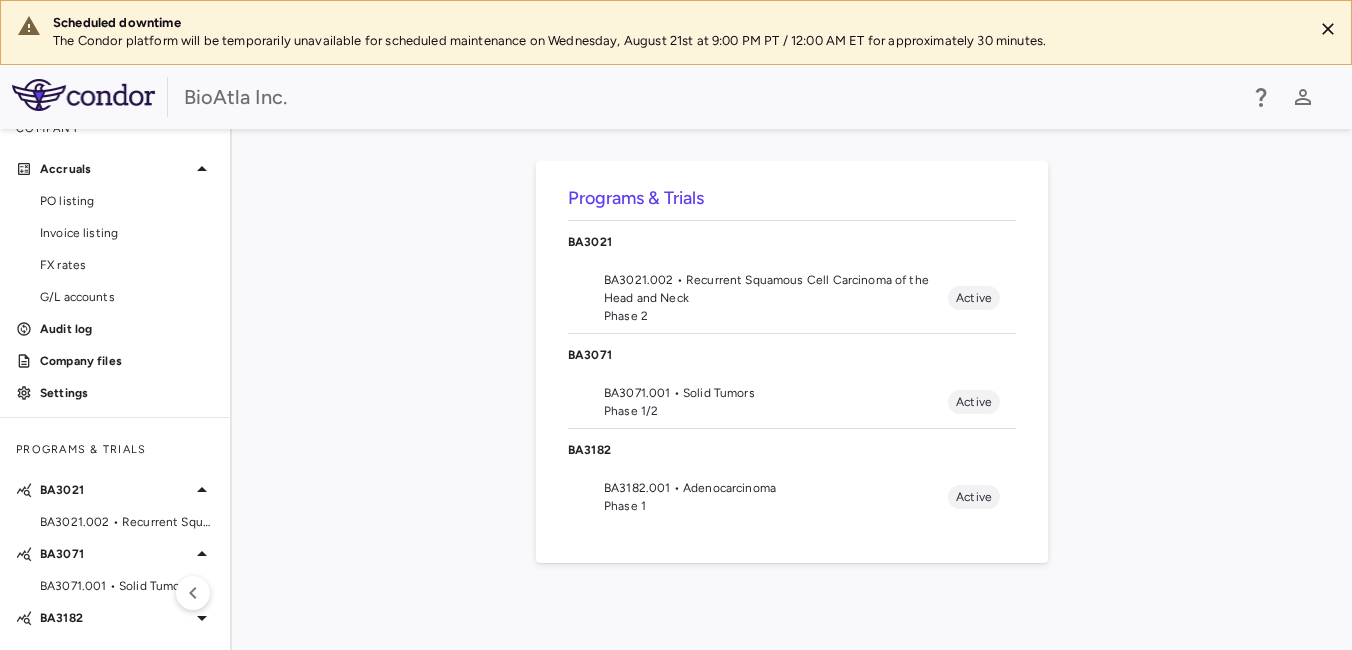 click on "BA3071.001 • Solid Tumors" at bounding box center [776, 393] 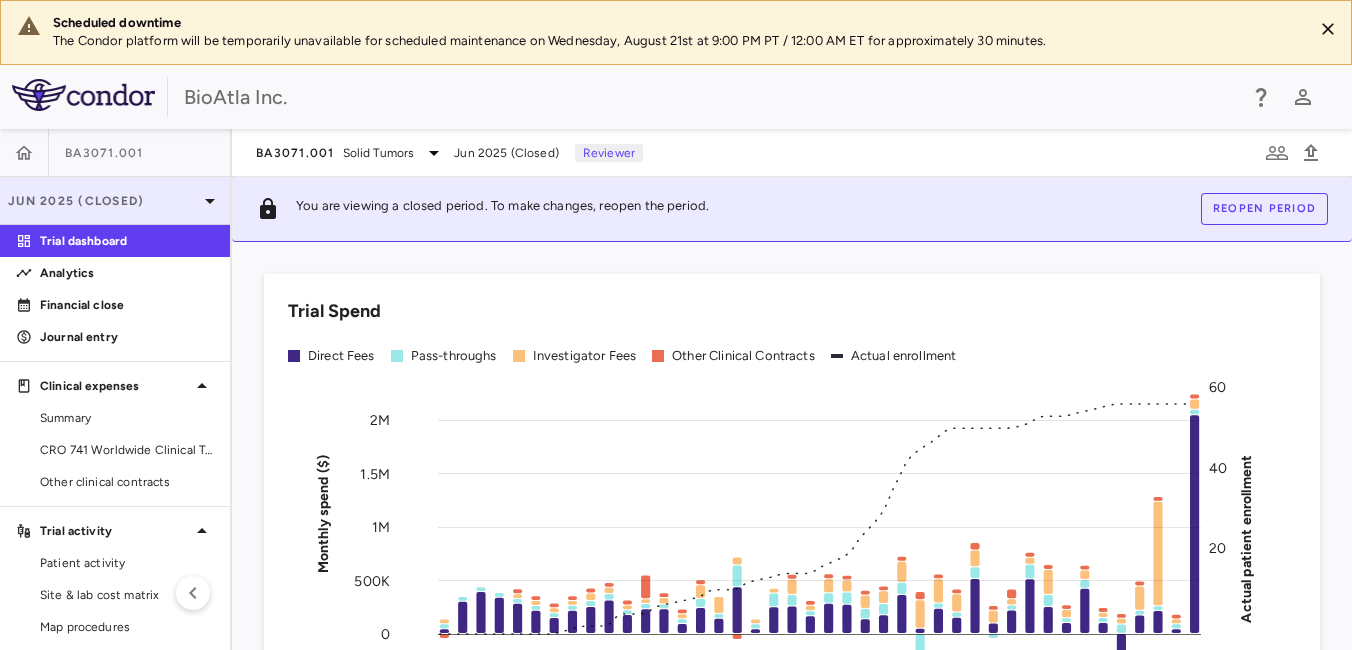 click on "Jun 2025 (Closed)" at bounding box center (103, 201) 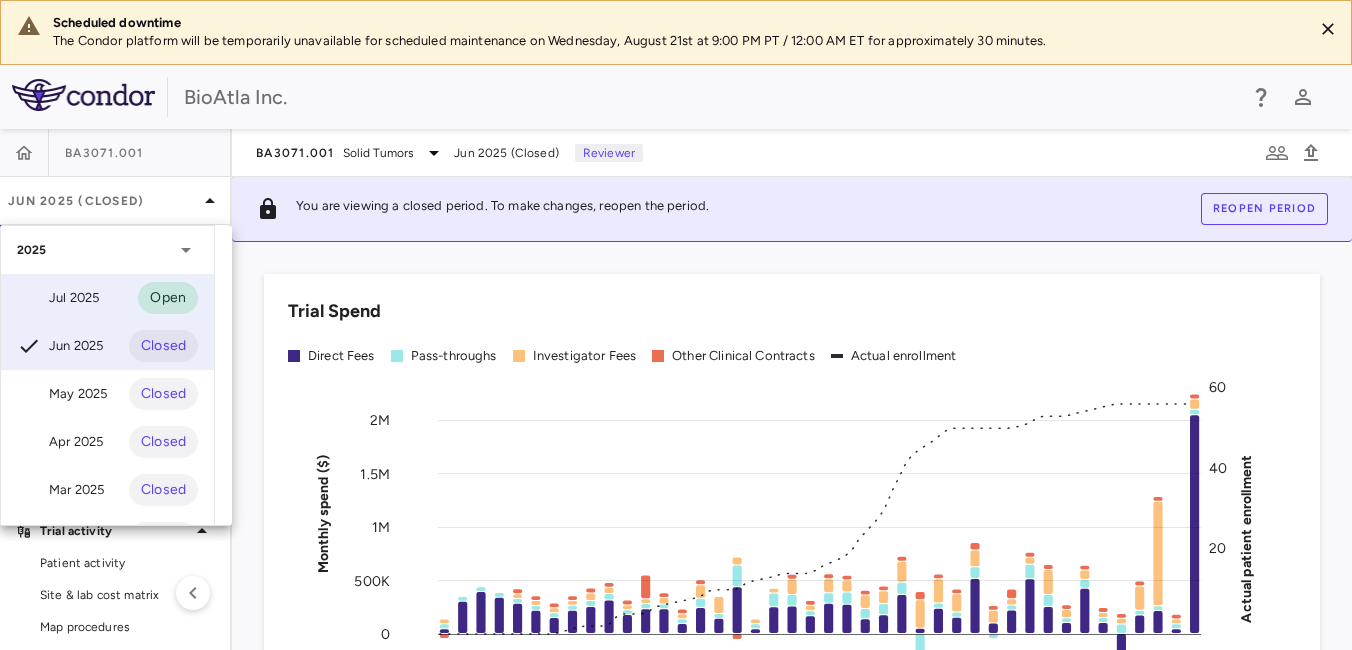 click on "Jul 2025" at bounding box center [58, 298] 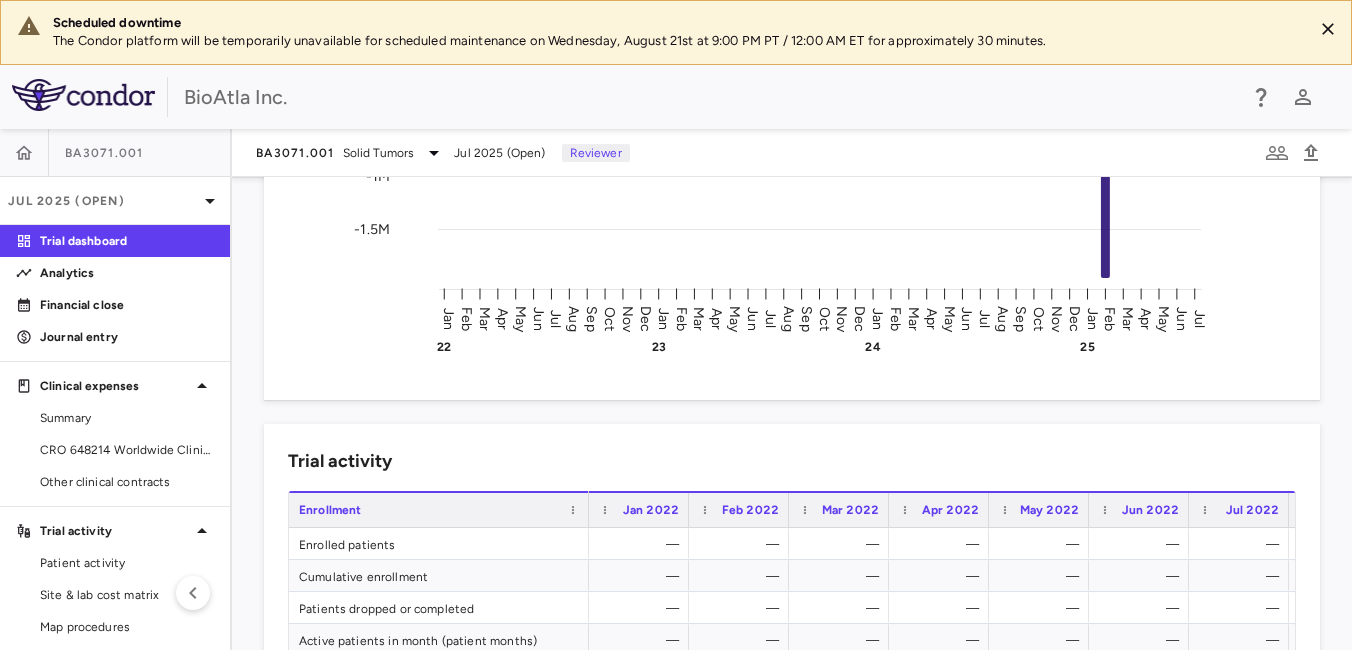scroll, scrollTop: 700, scrollLeft: 0, axis: vertical 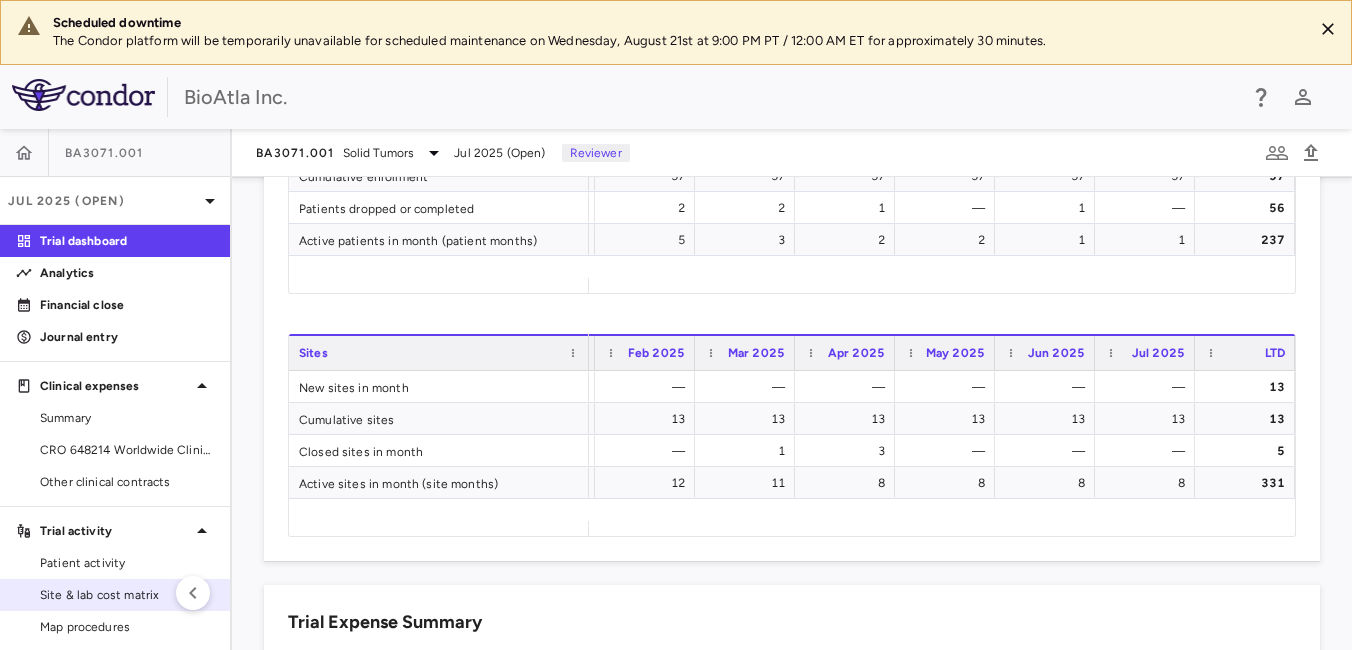 click on "Site & lab cost matrix" at bounding box center (127, 595) 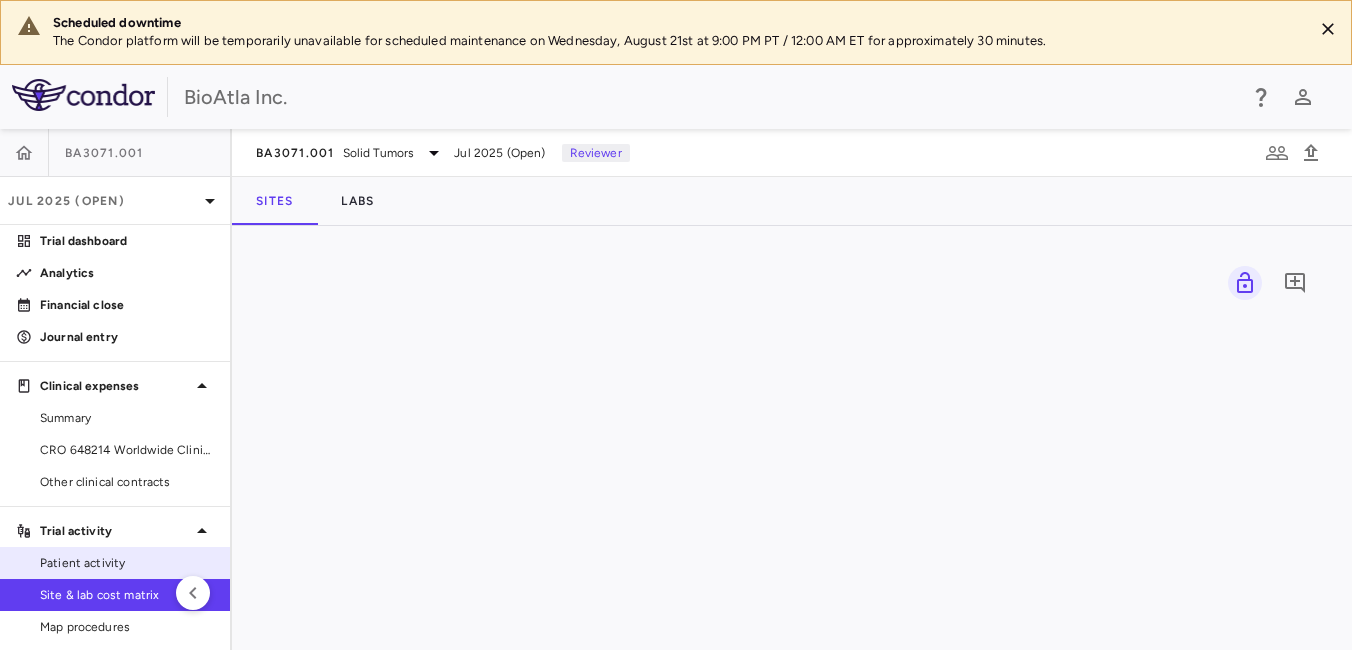click on "Patient activity" at bounding box center [127, 563] 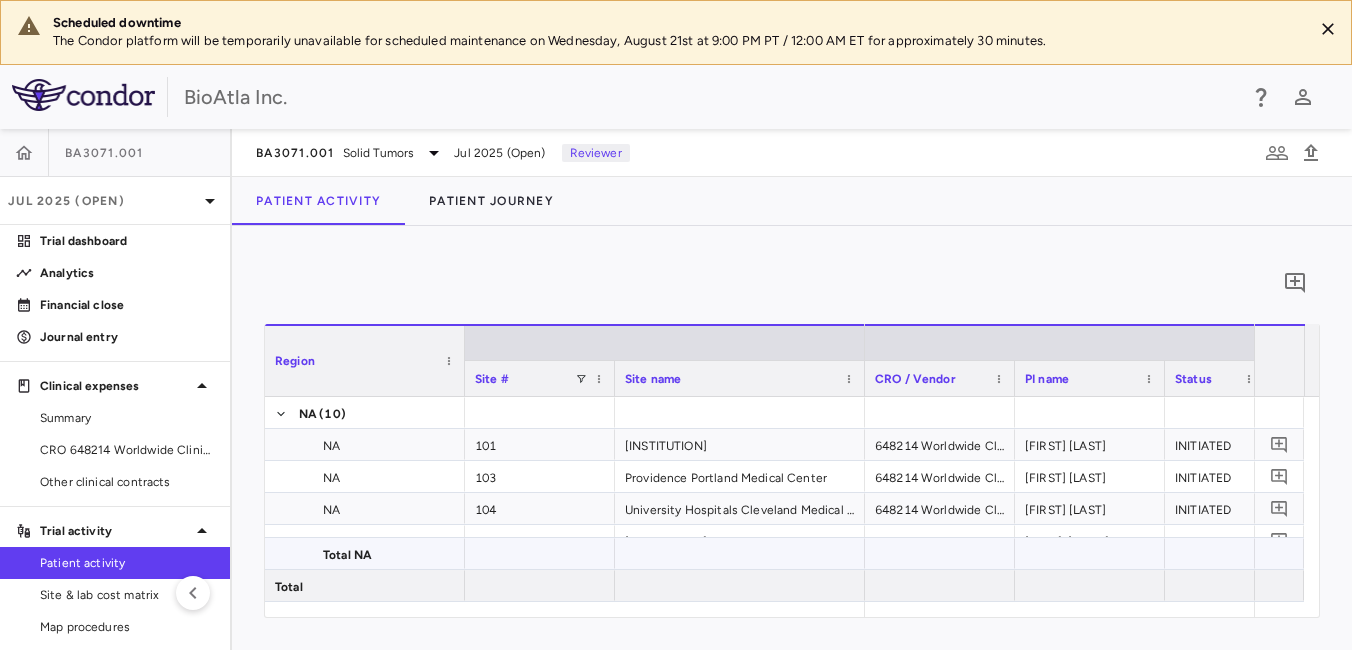 scroll, scrollTop: 100, scrollLeft: 0, axis: vertical 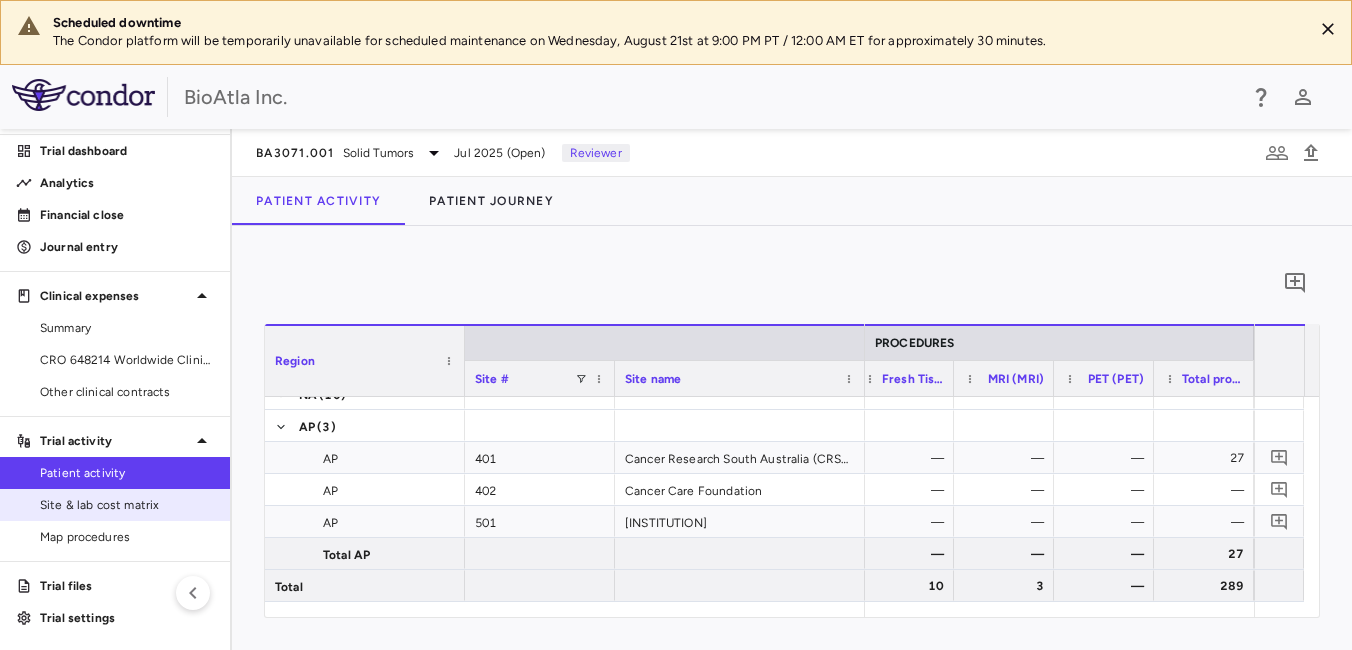 click on "Site & lab cost matrix" at bounding box center (127, 505) 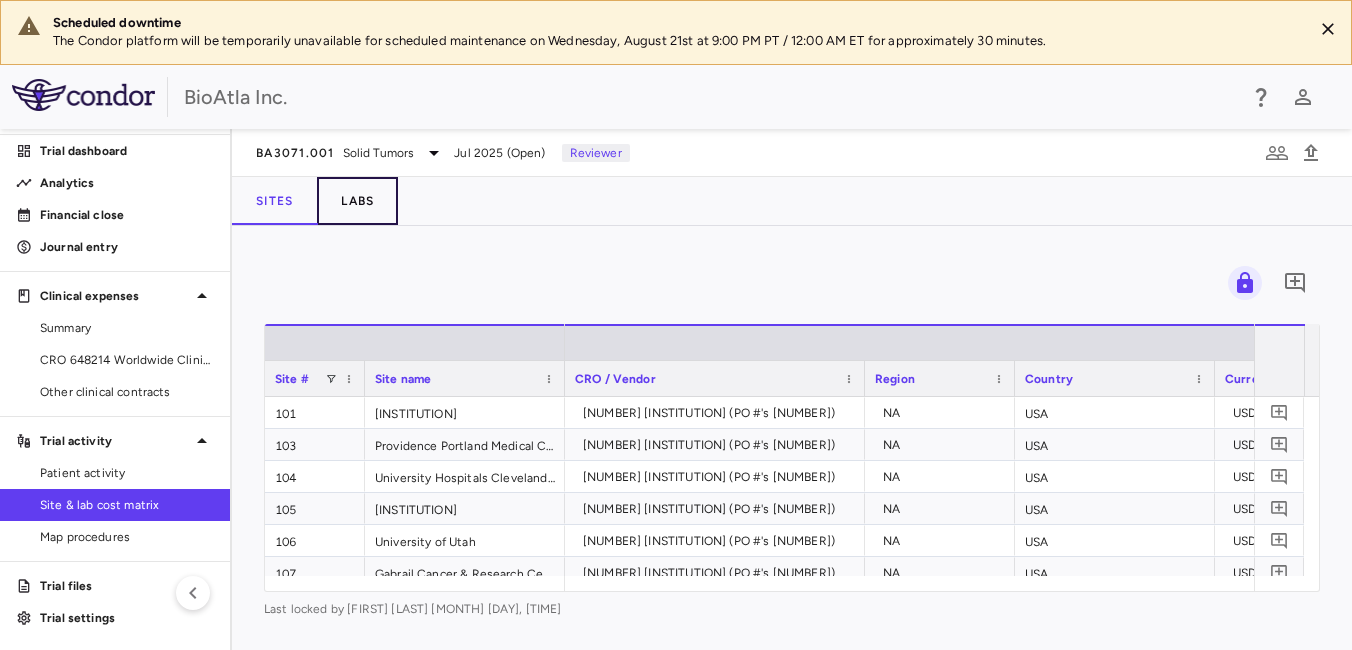 click on "Labs" at bounding box center [357, 201] 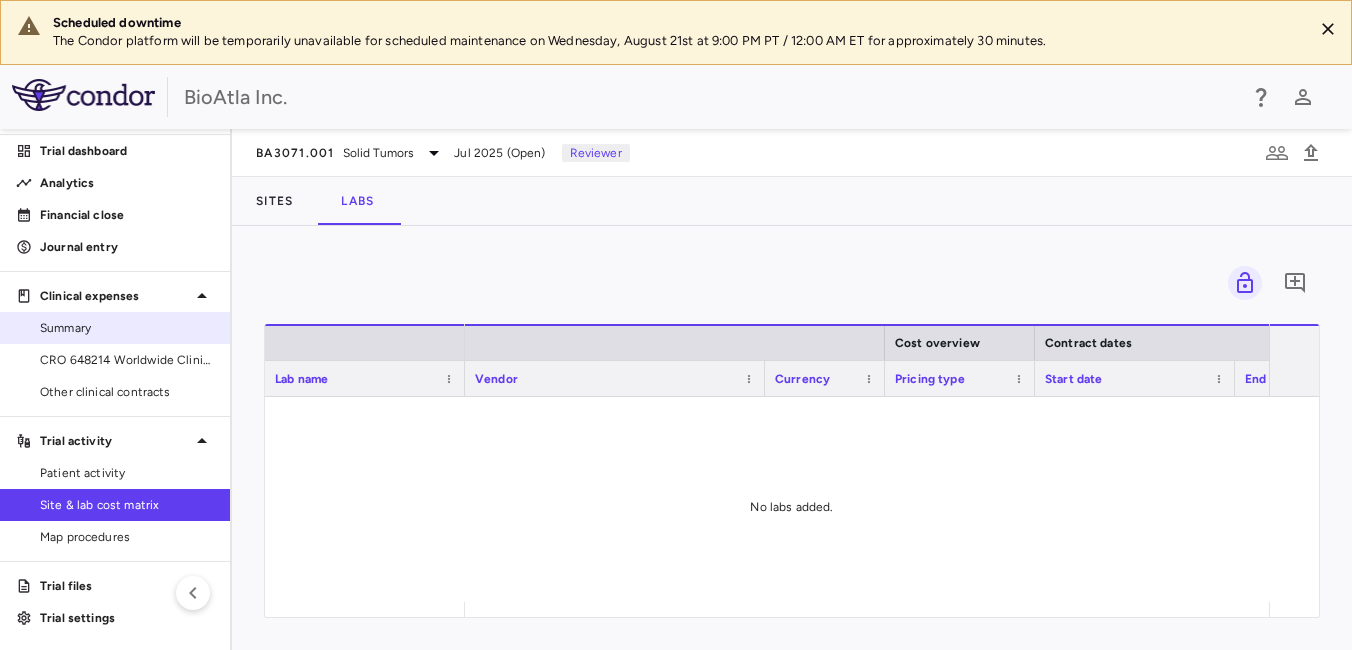 click on "Summary" at bounding box center (115, 328) 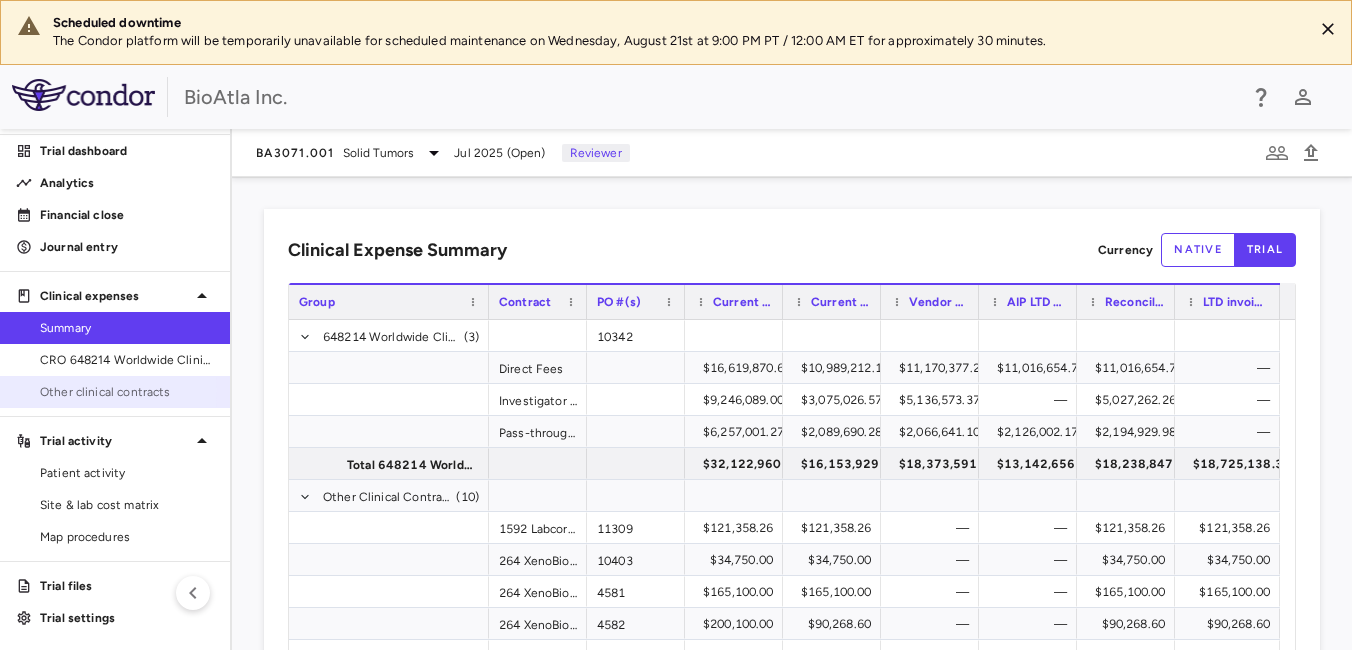 click on "Other clinical contracts" at bounding box center [127, 392] 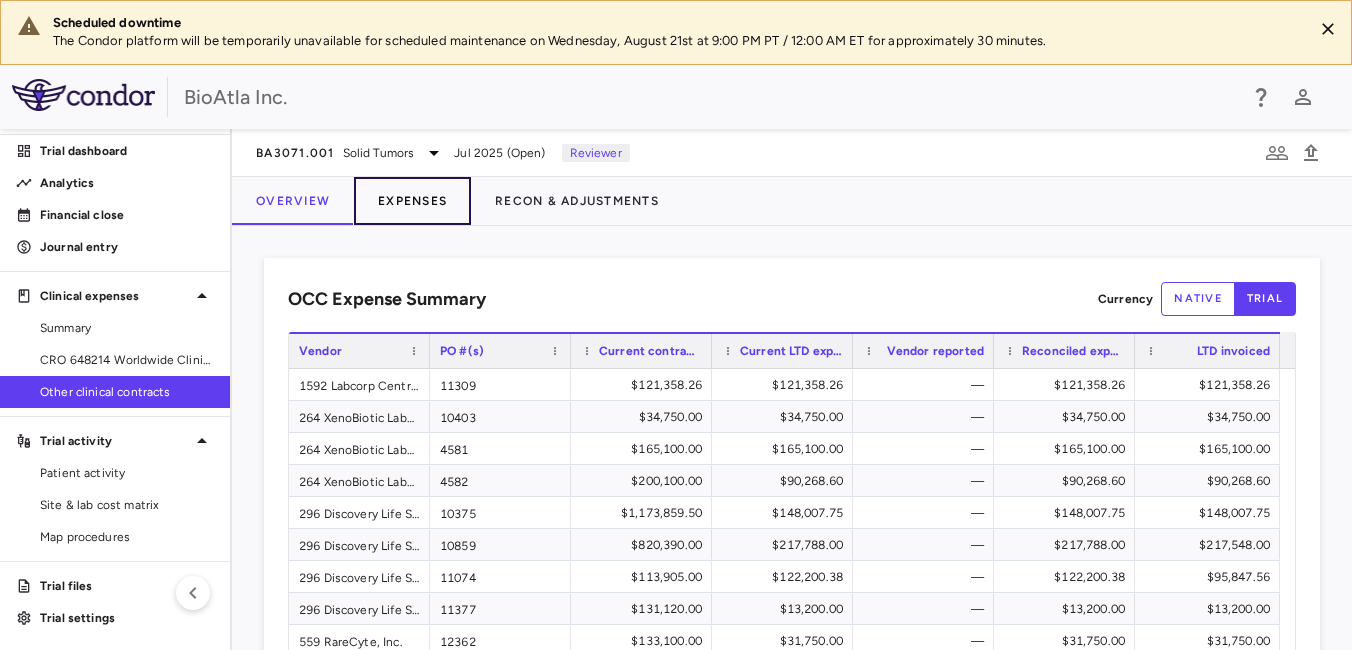click on "Expenses" at bounding box center [412, 201] 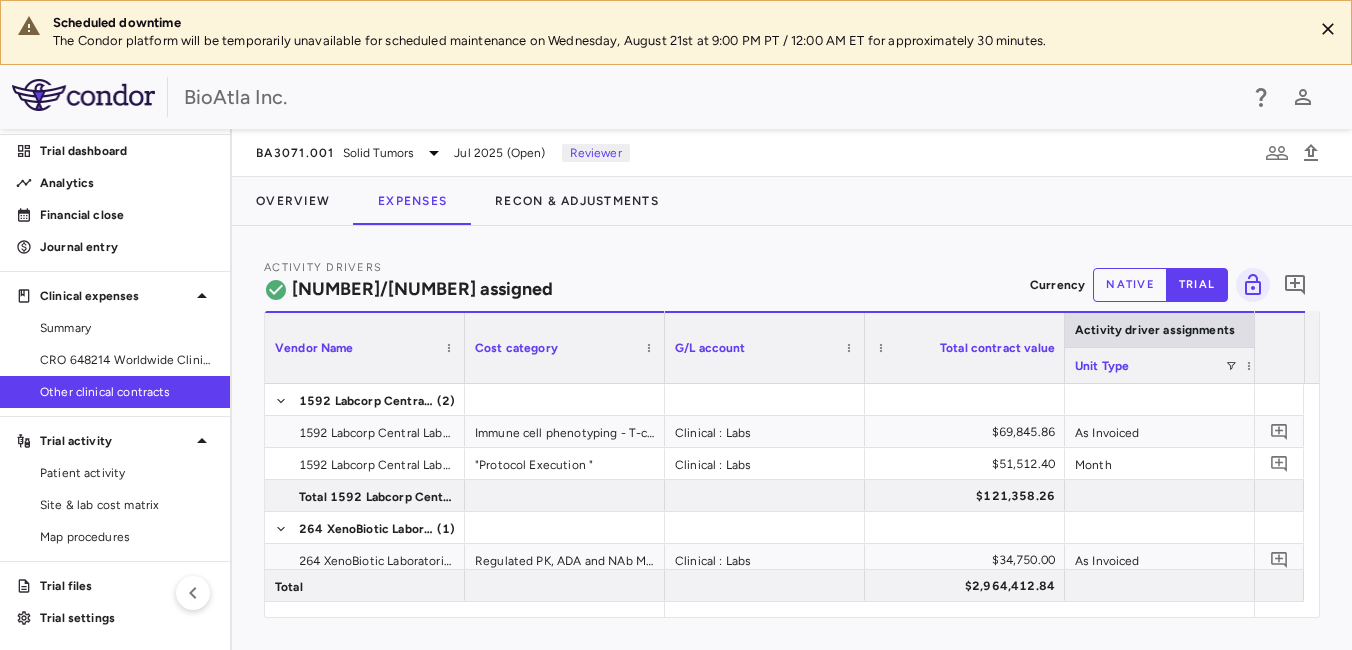 scroll, scrollTop: 0, scrollLeft: 248, axis: horizontal 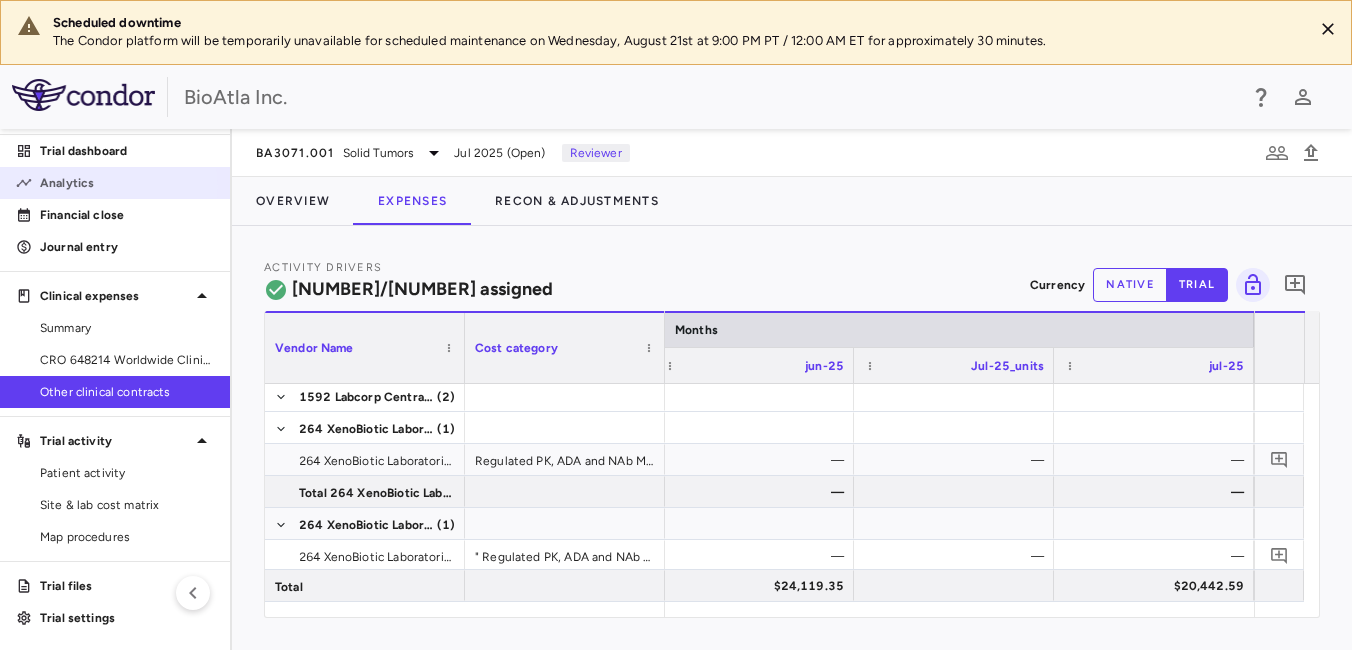 click on "Analytics" at bounding box center [127, 183] 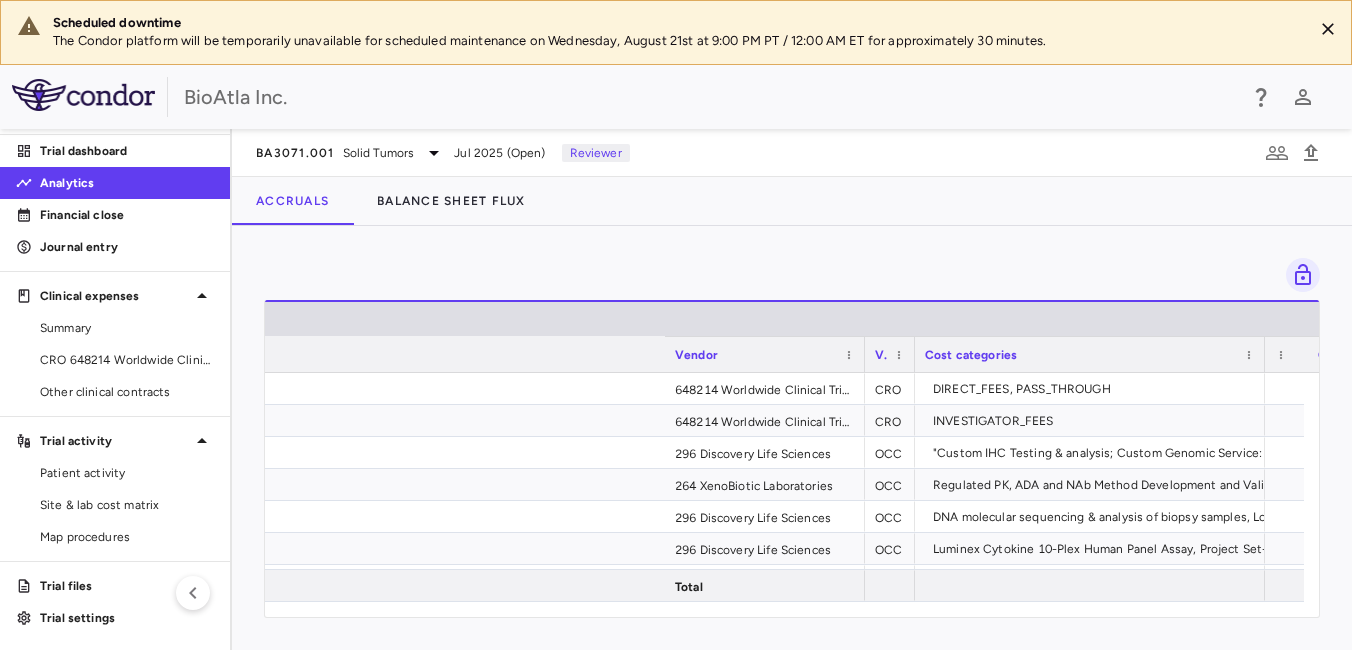 scroll, scrollTop: 0, scrollLeft: 1114, axis: horizontal 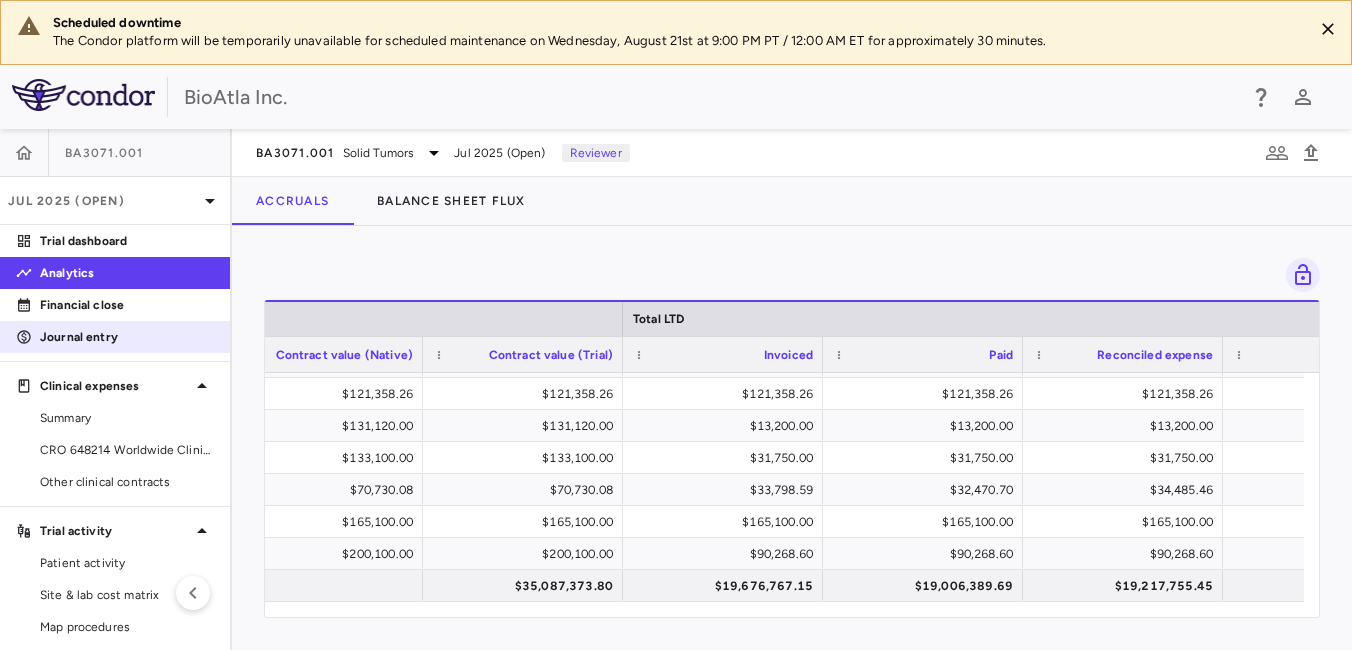 drag, startPoint x: 66, startPoint y: 337, endPoint x: 71, endPoint y: 326, distance: 12.083046 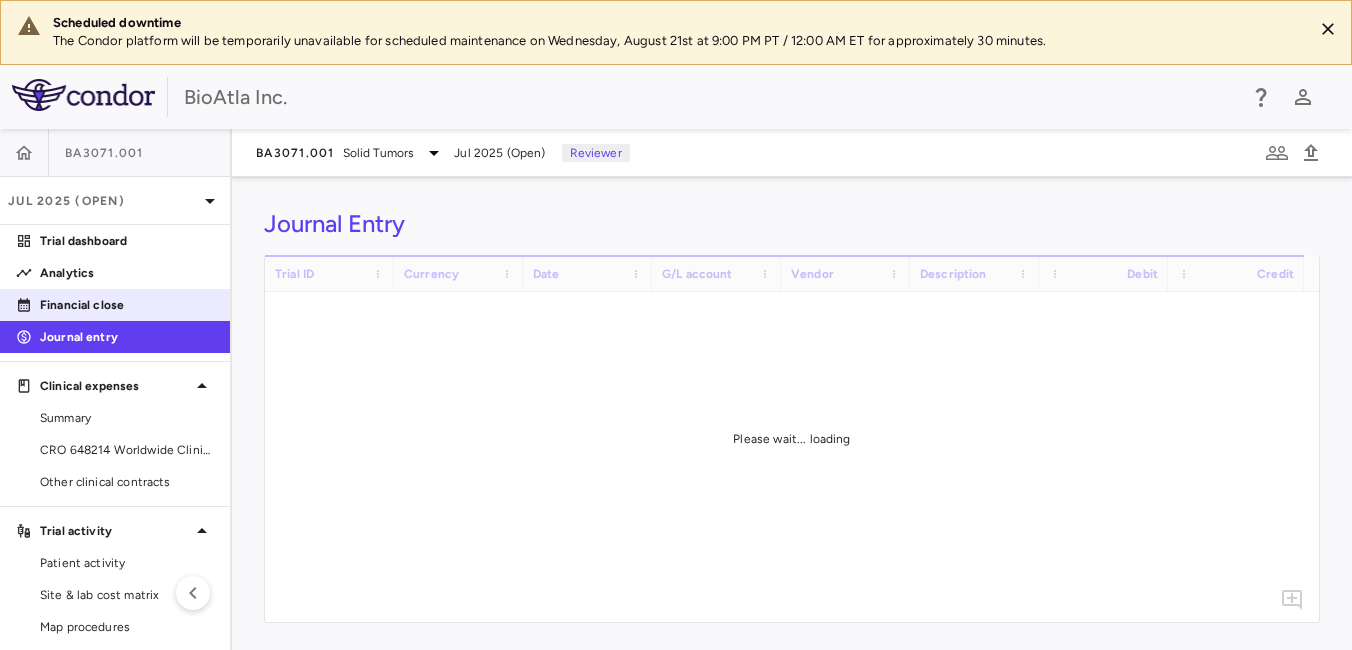 click on "Financial close" at bounding box center (127, 305) 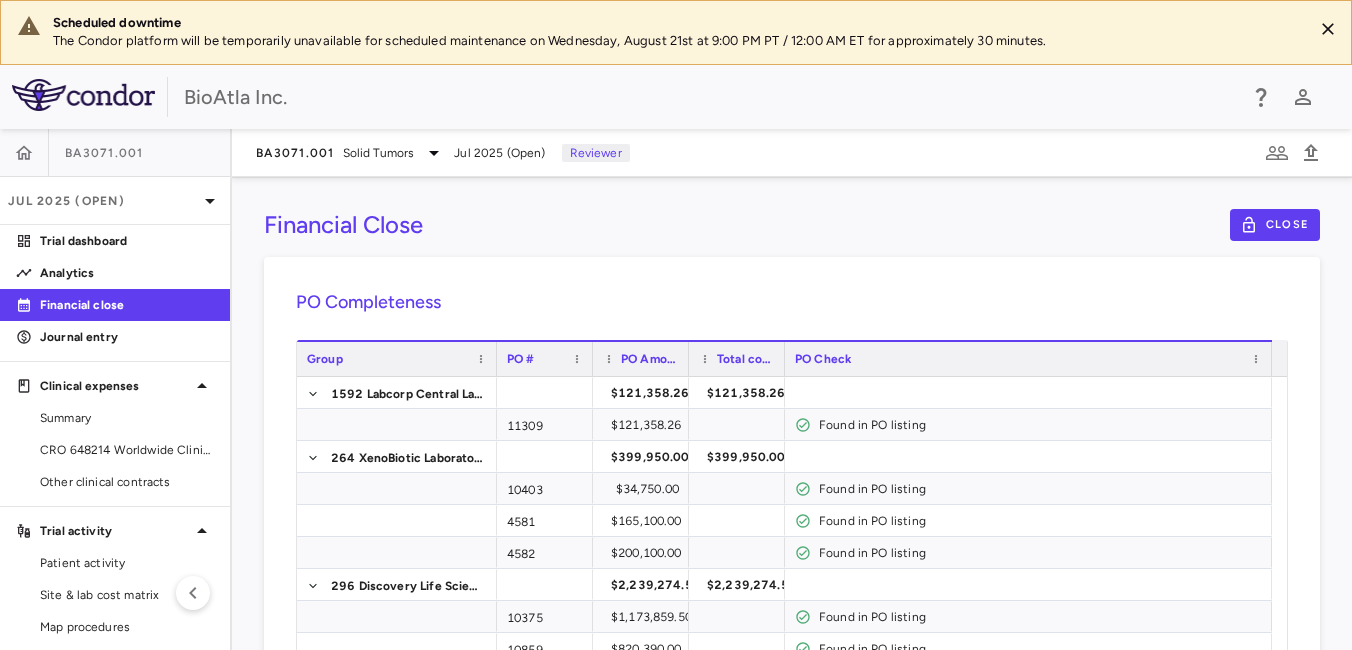 drag, startPoint x: 92, startPoint y: 306, endPoint x: 79, endPoint y: 318, distance: 17.691807 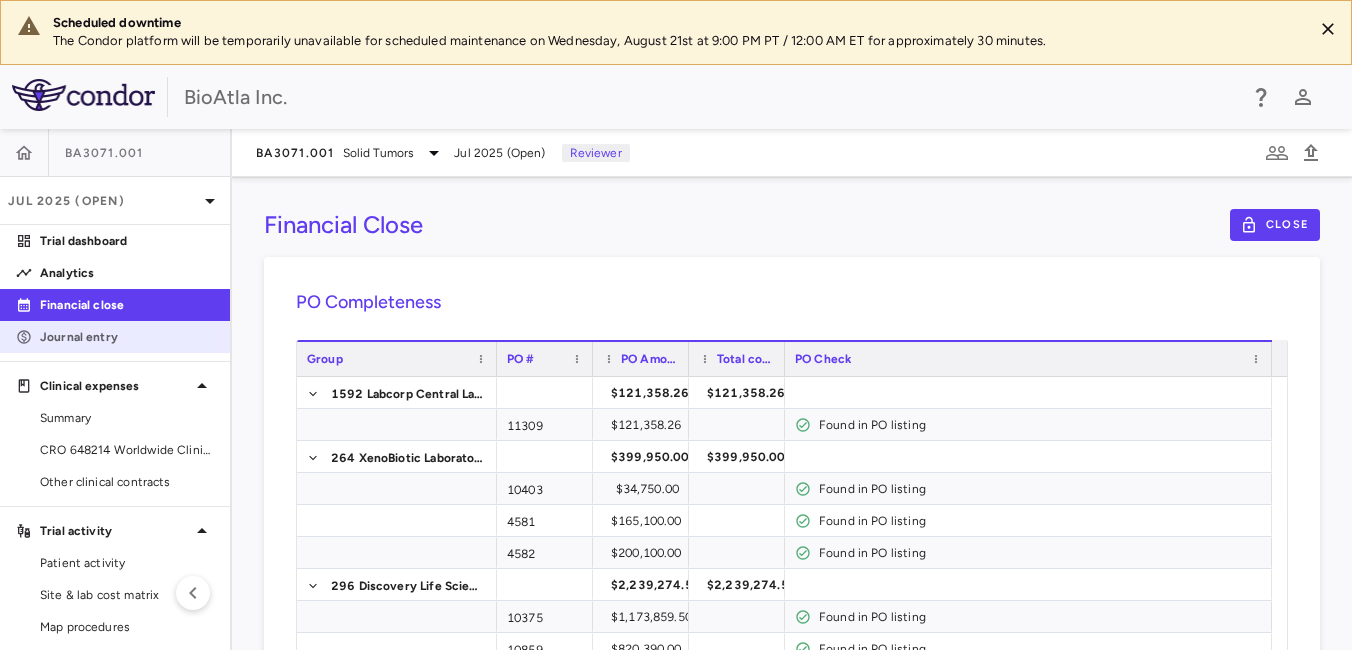 click on "Journal entry" at bounding box center (127, 337) 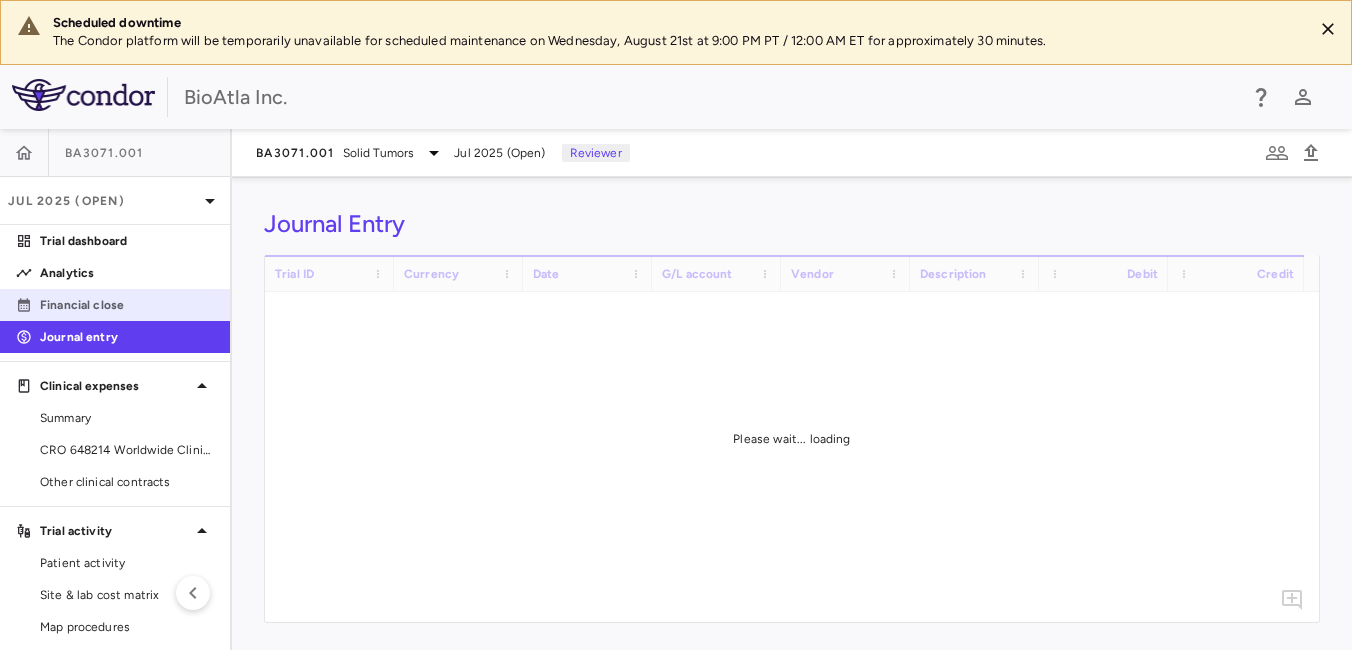 click on "Financial close" at bounding box center (127, 305) 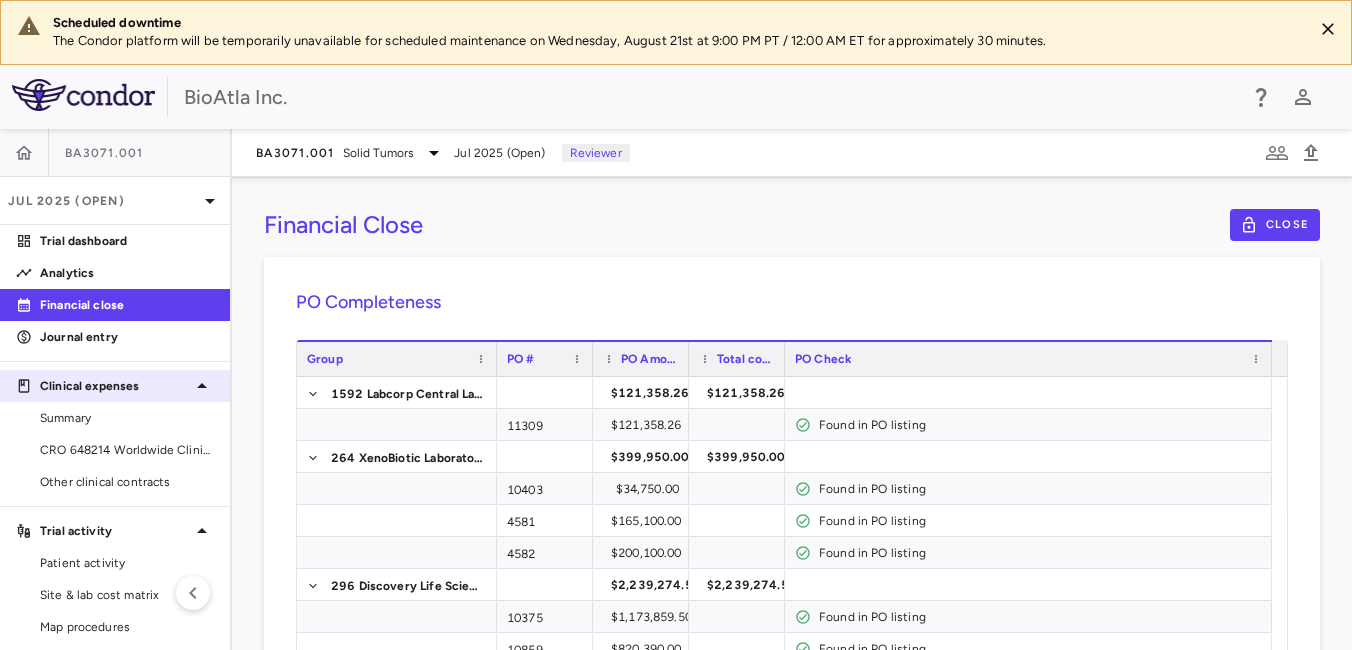 scroll, scrollTop: 90, scrollLeft: 0, axis: vertical 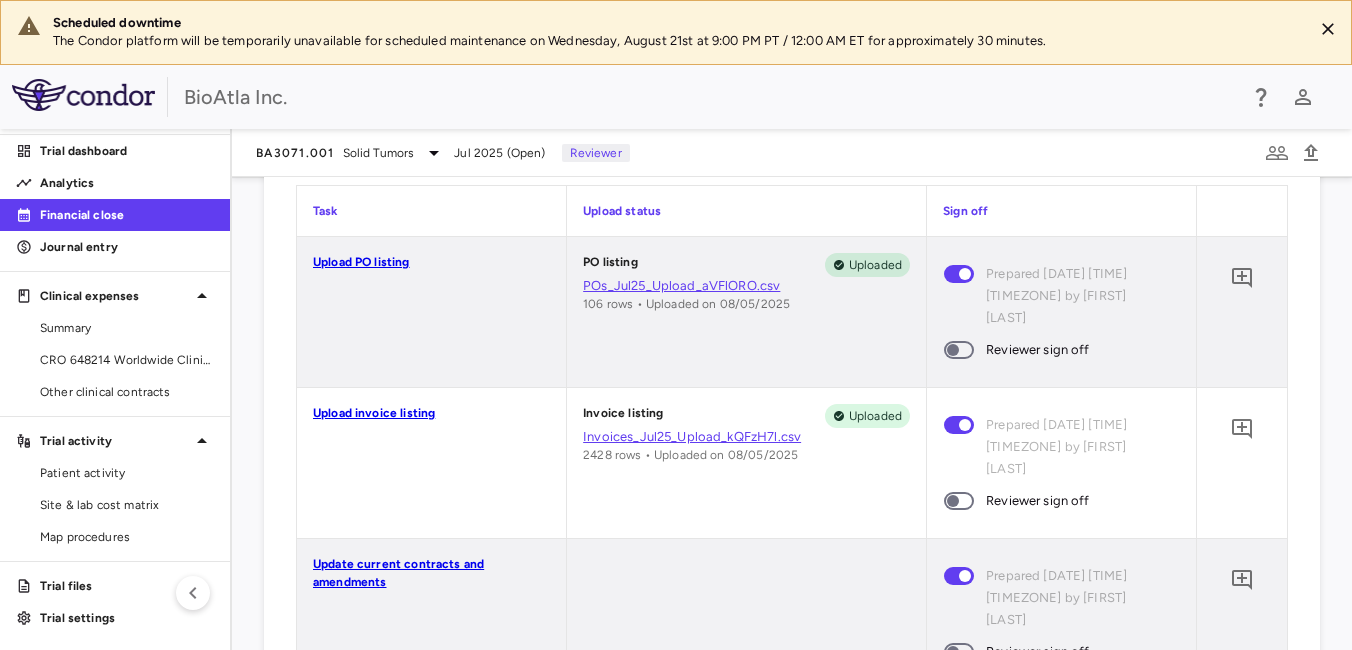 click at bounding box center [959, 350] 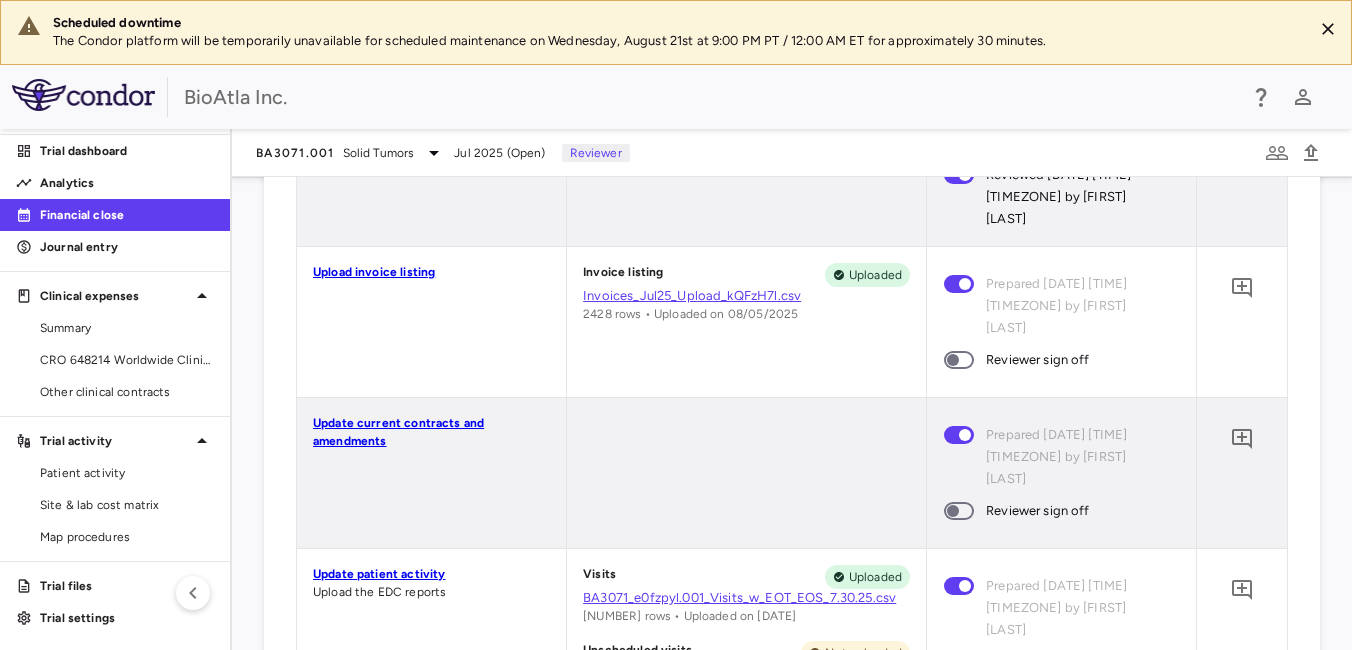 scroll, scrollTop: 1100, scrollLeft: 0, axis: vertical 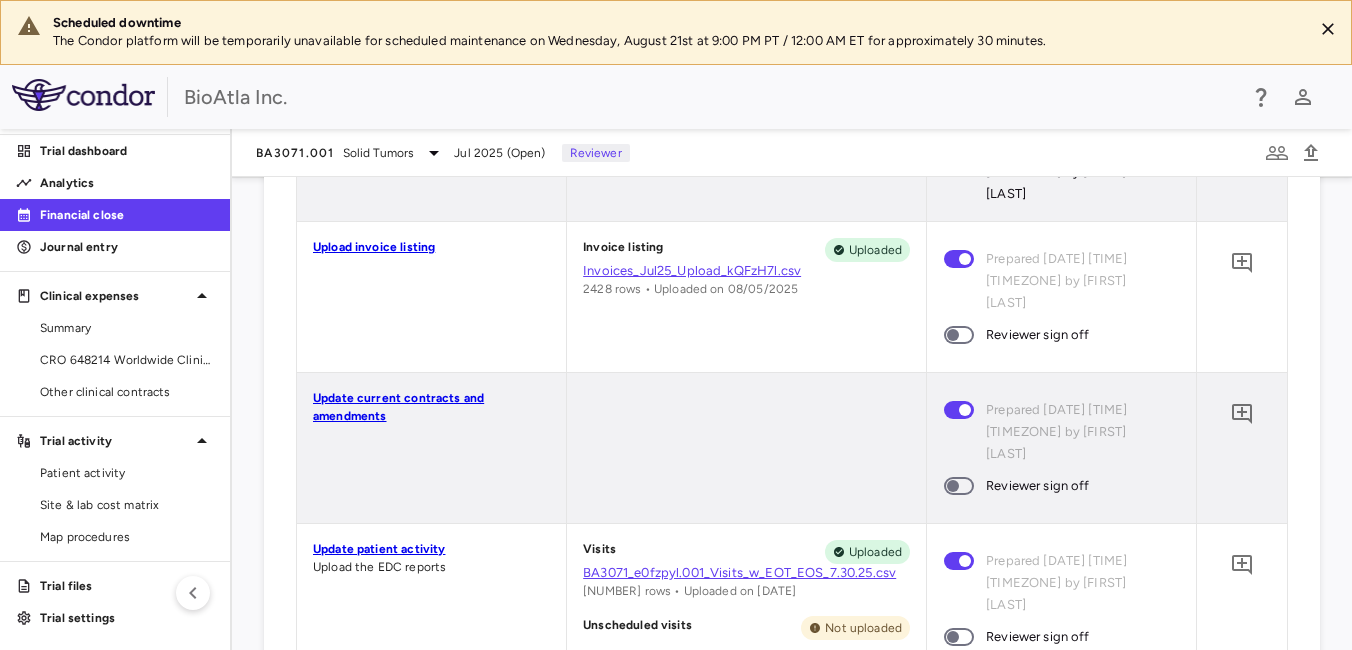 click at bounding box center (959, 335) 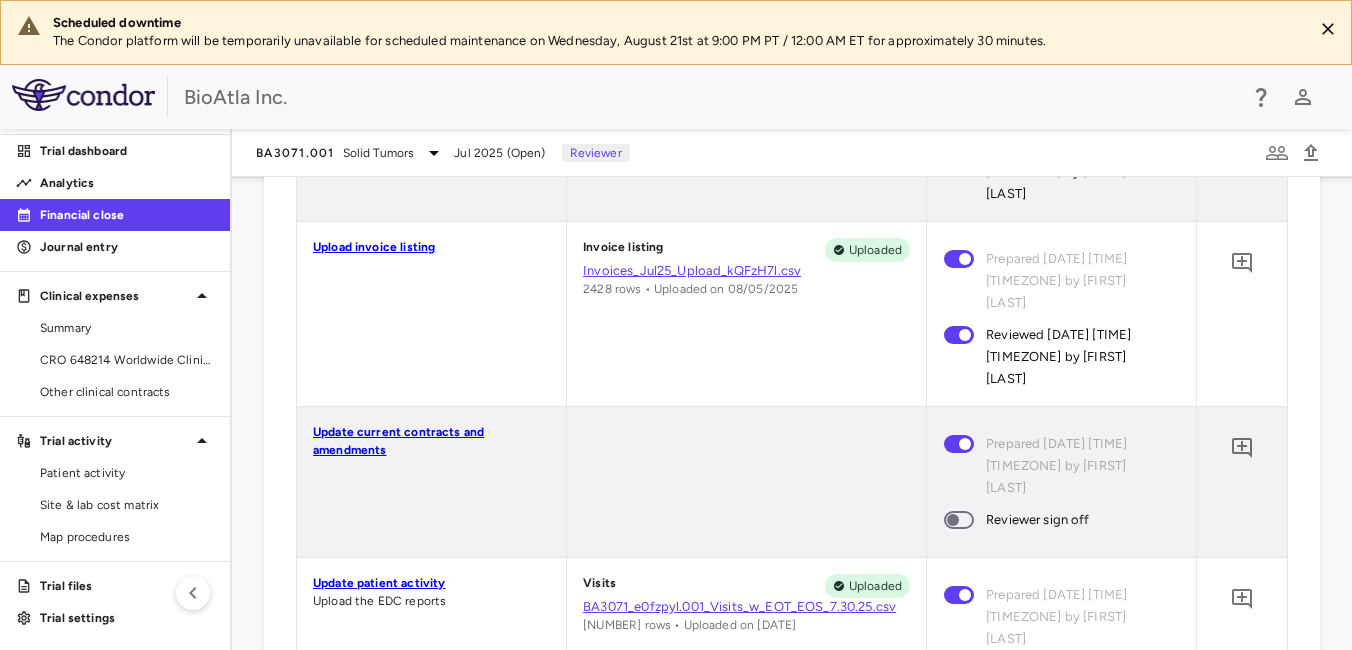 scroll, scrollTop: 1200, scrollLeft: 0, axis: vertical 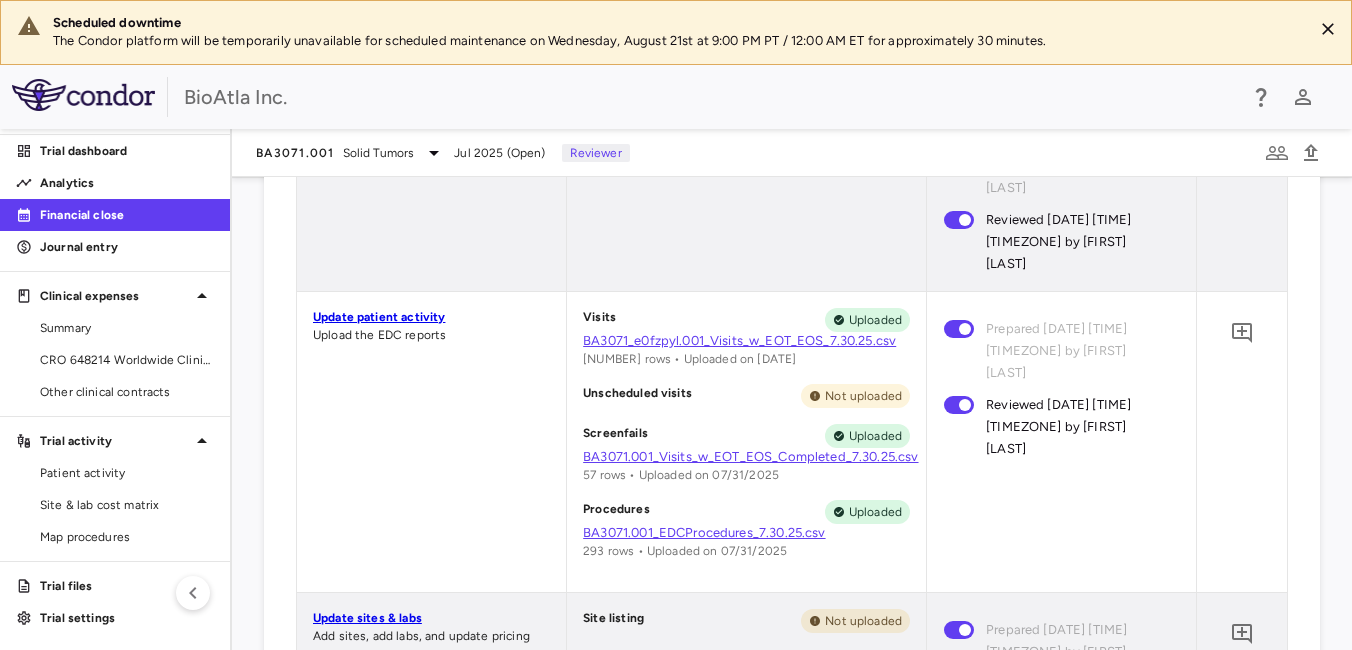 click on "Screenfails" at bounding box center (615, 436) 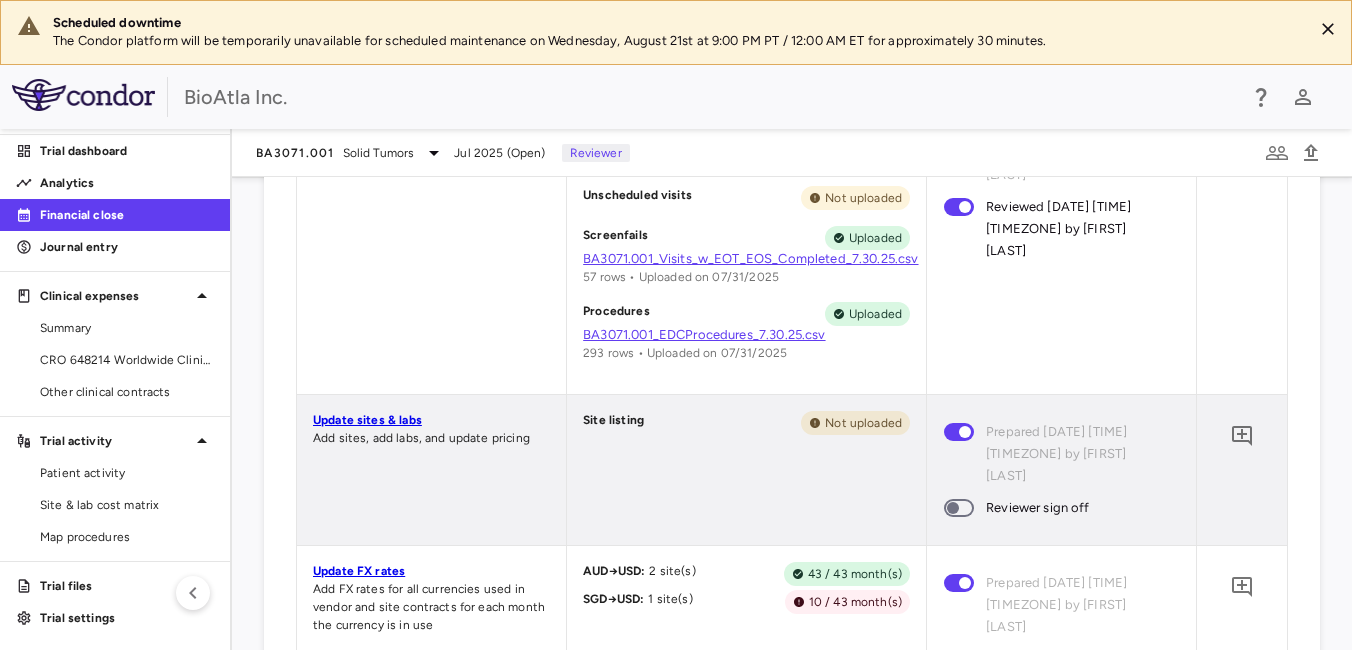 scroll, scrollTop: 1600, scrollLeft: 0, axis: vertical 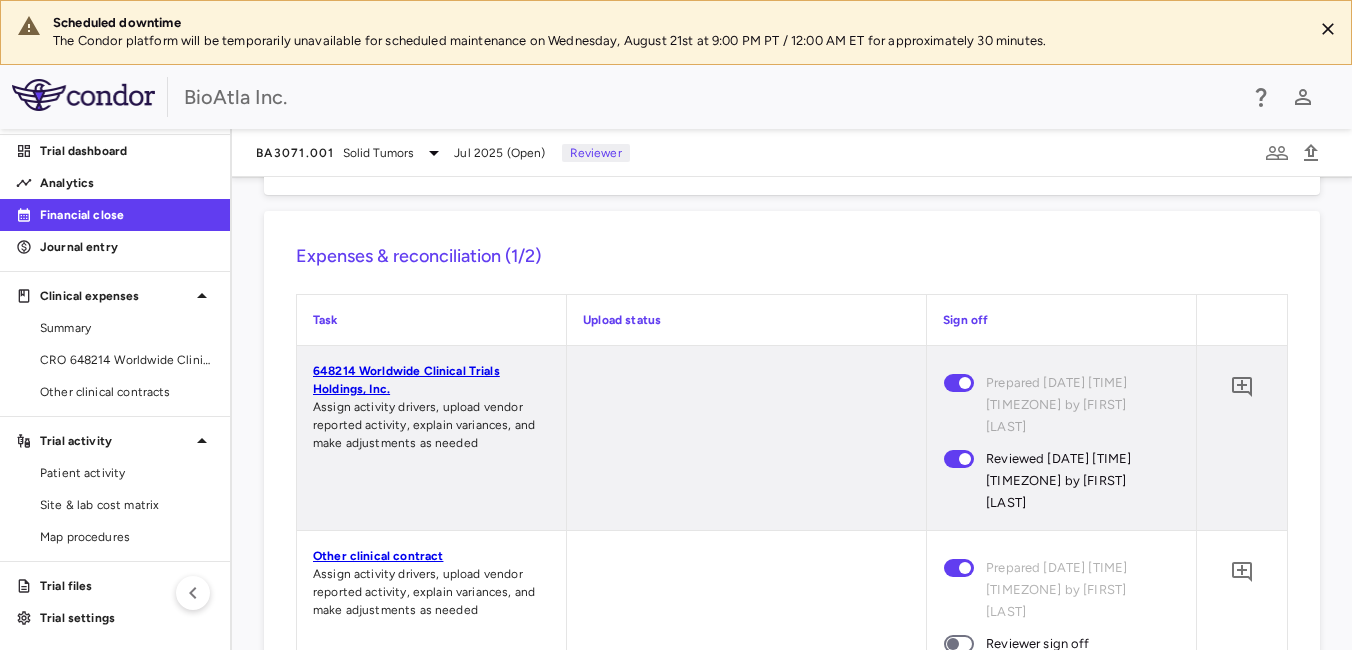 drag, startPoint x: 957, startPoint y: 482, endPoint x: 948, endPoint y: 494, distance: 15 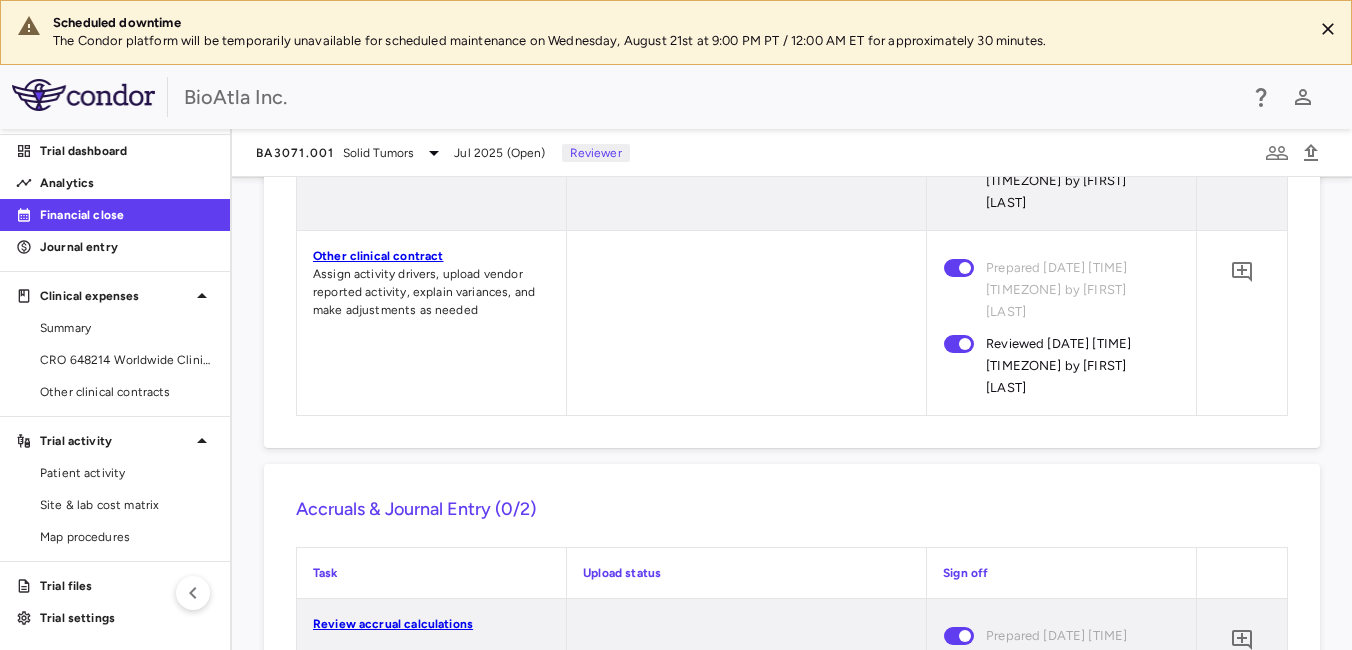 scroll, scrollTop: 2617, scrollLeft: 0, axis: vertical 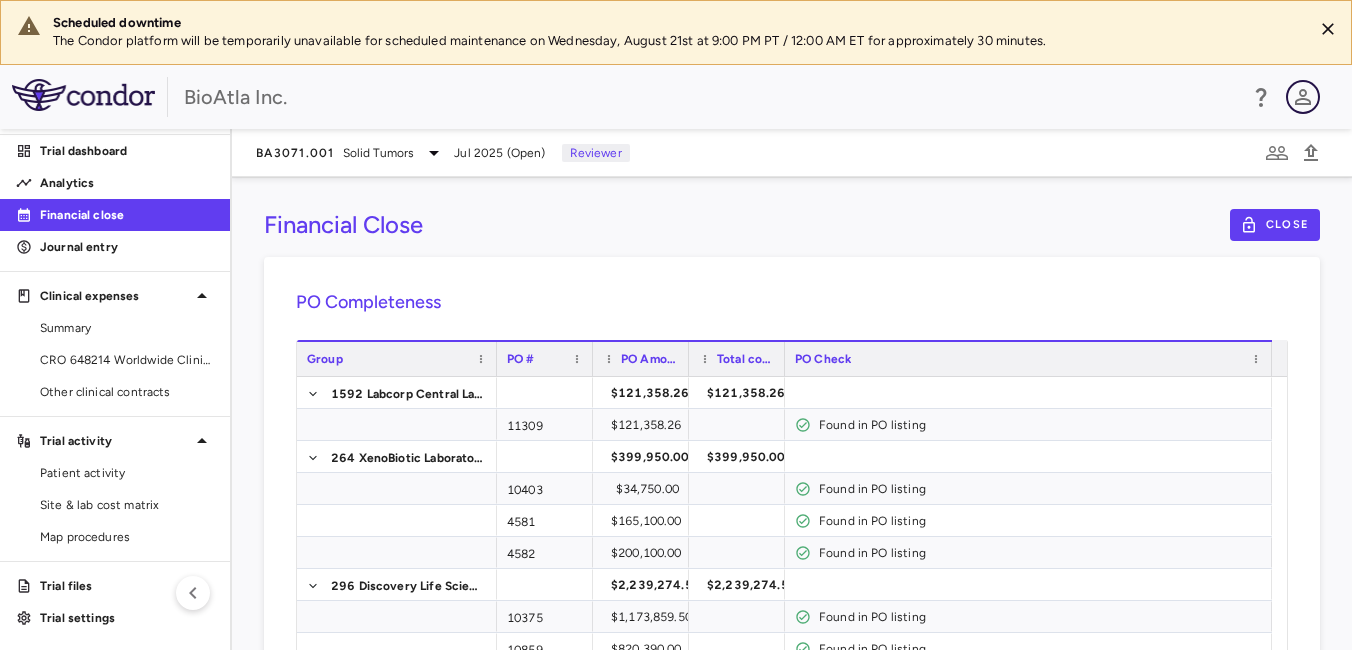 click 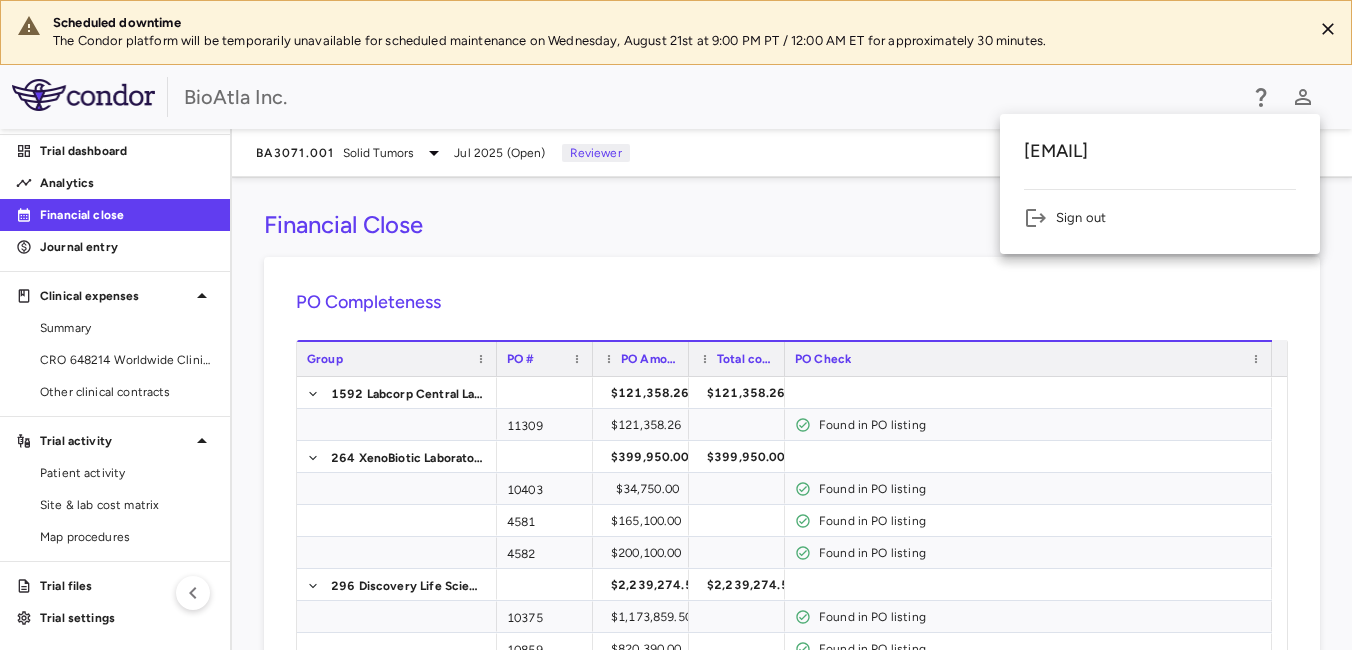 click on "Sign out" at bounding box center (1160, 218) 